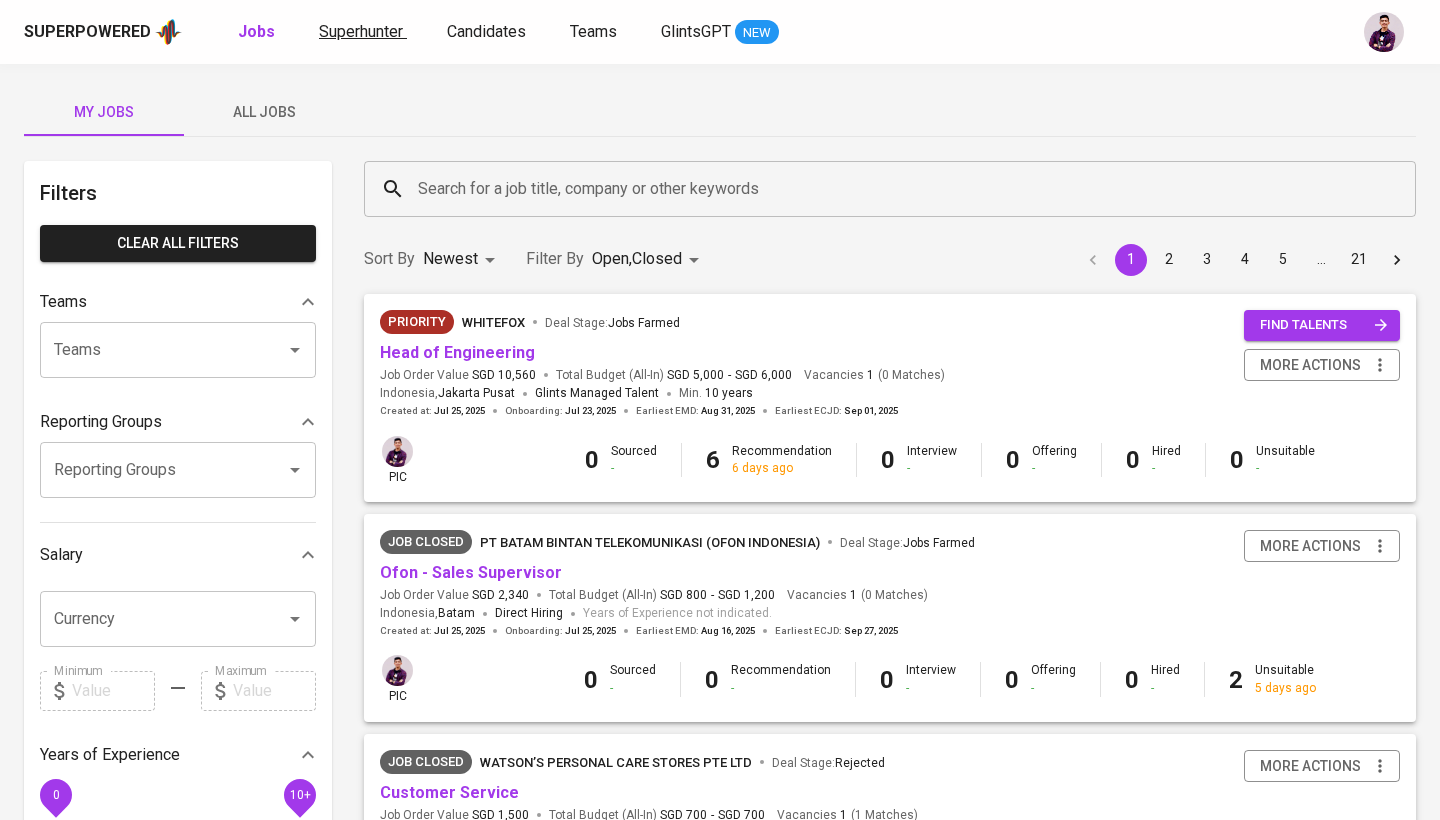 scroll, scrollTop: 0, scrollLeft: 0, axis: both 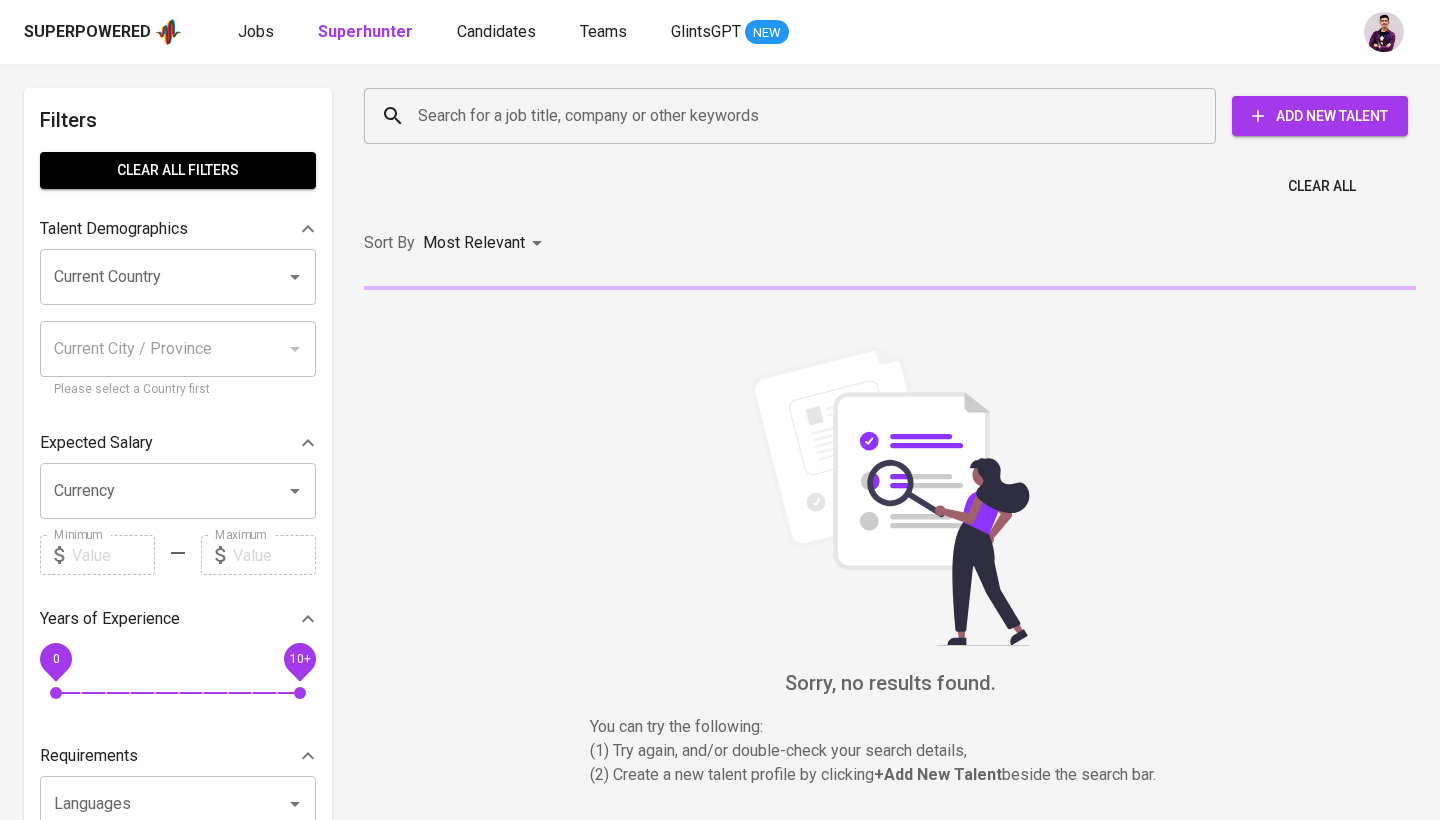 click on "Search for a job title, company or other keywords" at bounding box center (795, 116) 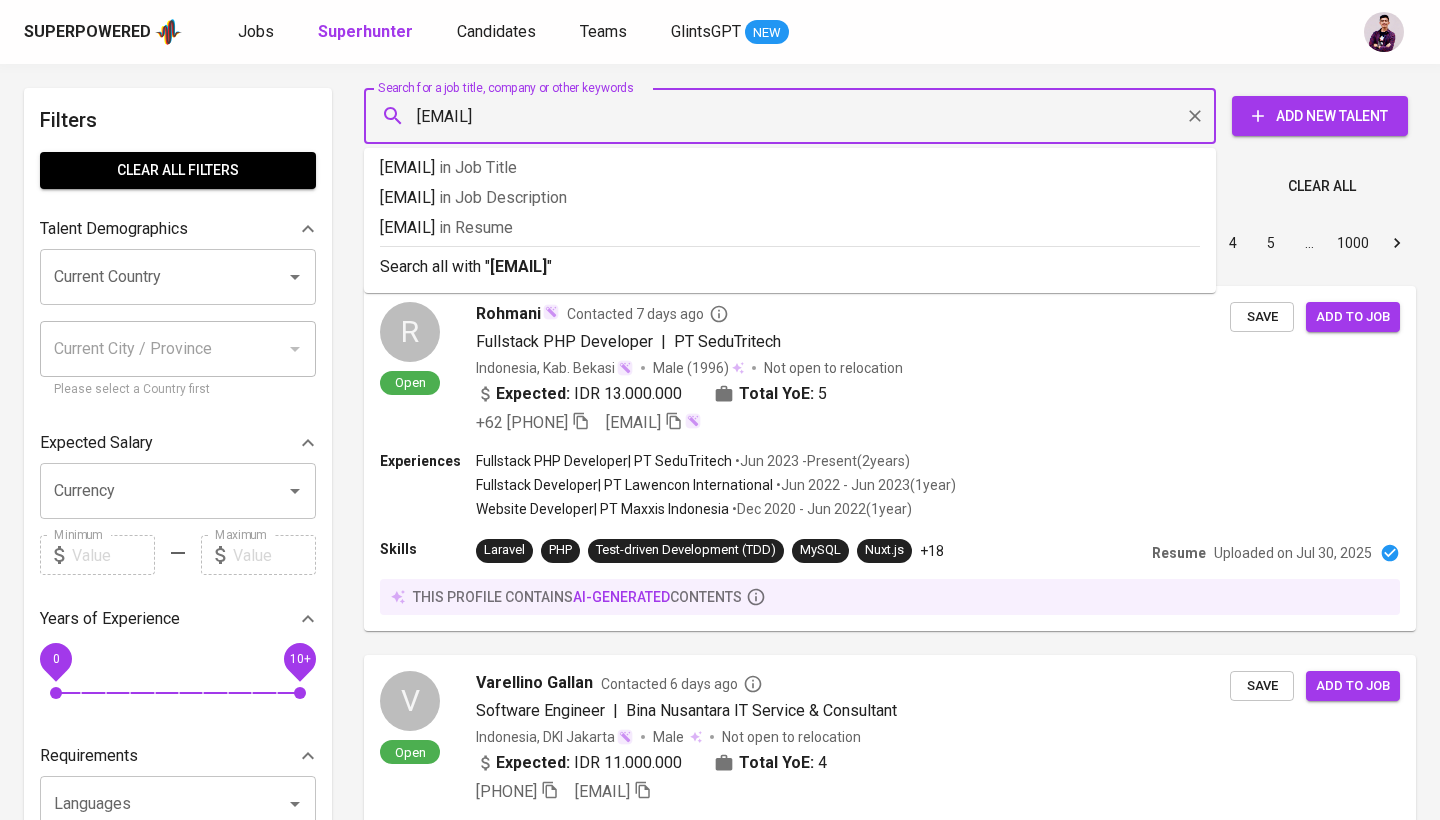 type on "[EMAIL]" 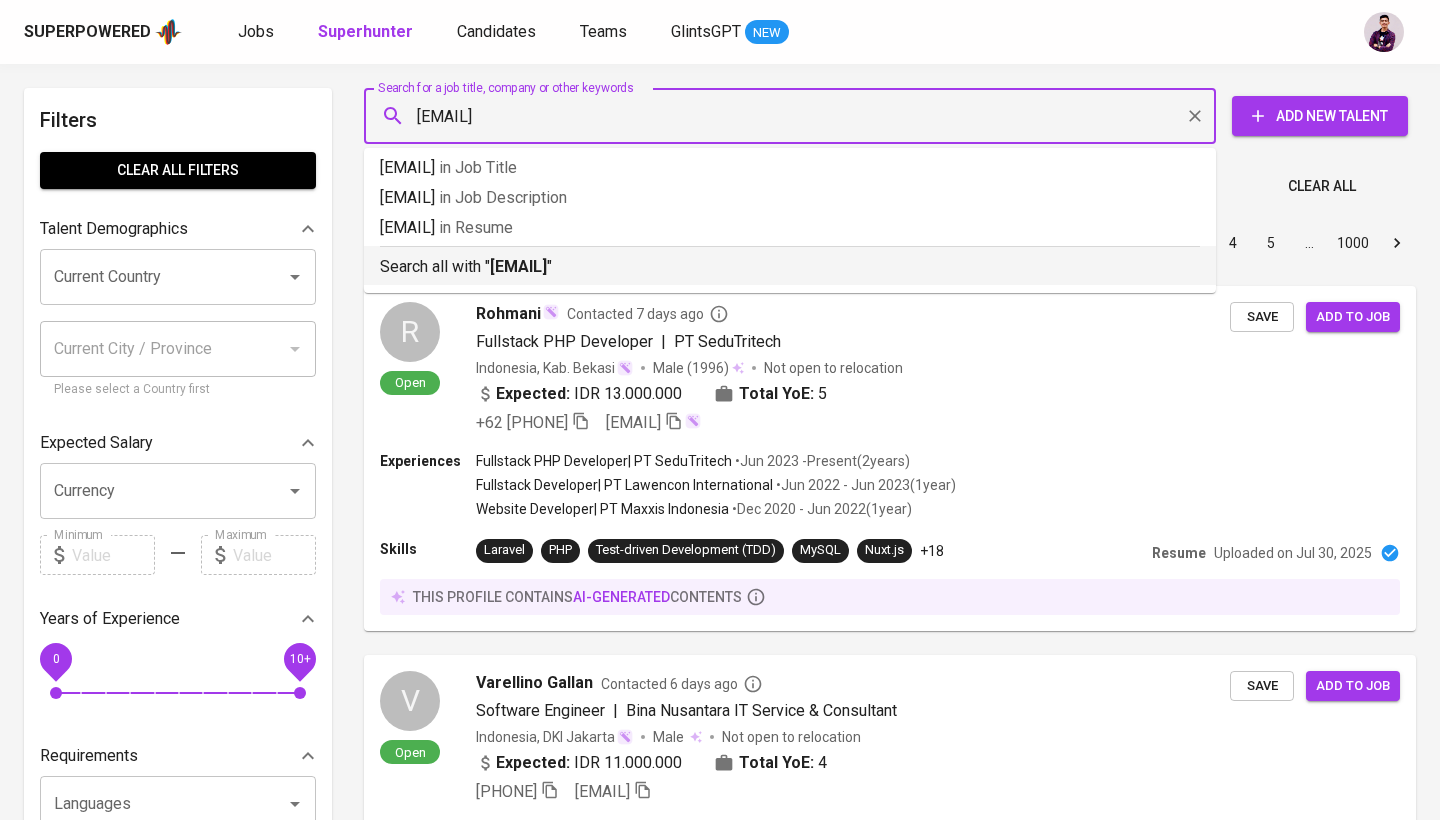 click on "Search all with " [EMAIL] "" at bounding box center (790, 262) 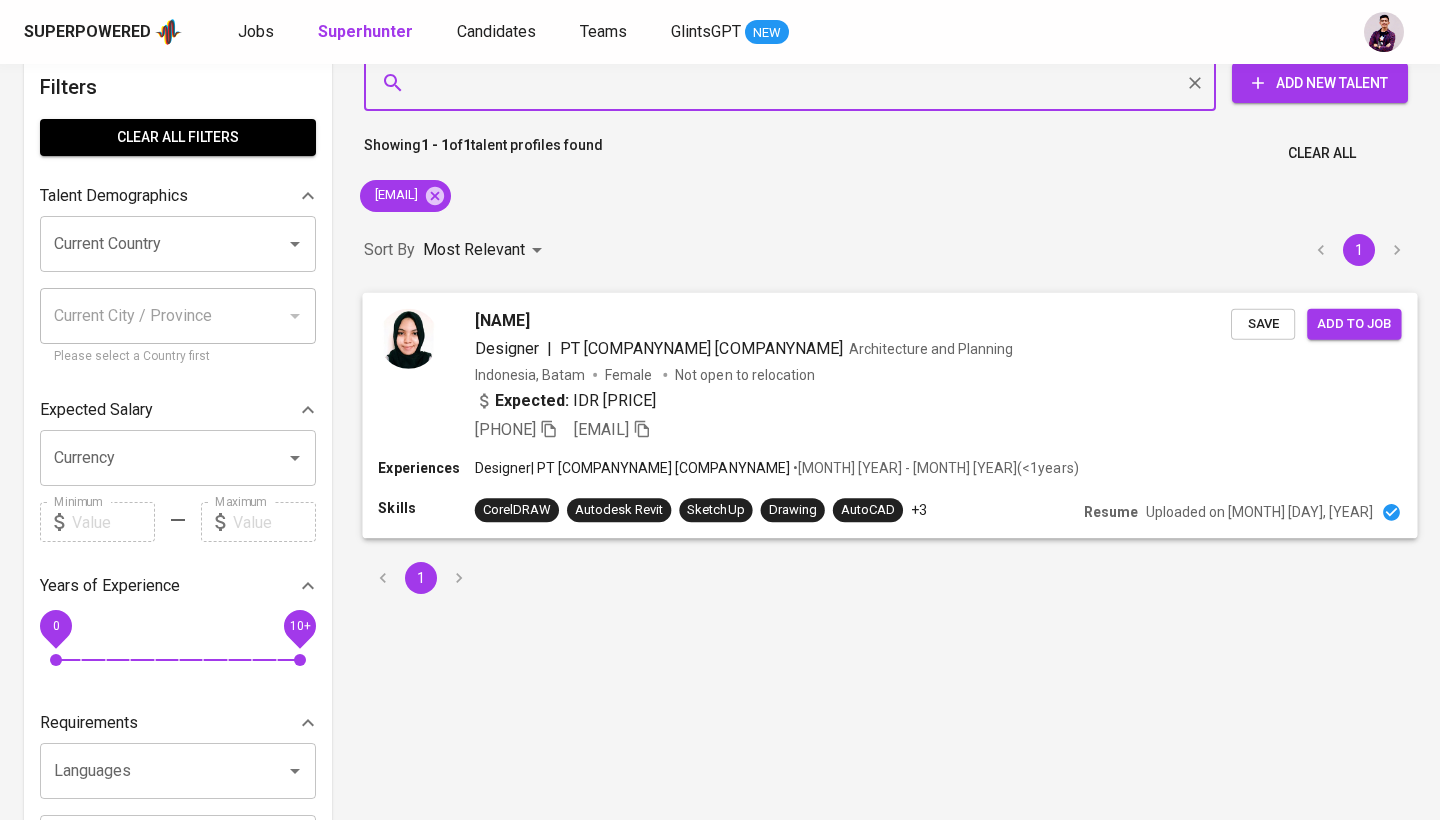 scroll, scrollTop: 39, scrollLeft: 0, axis: vertical 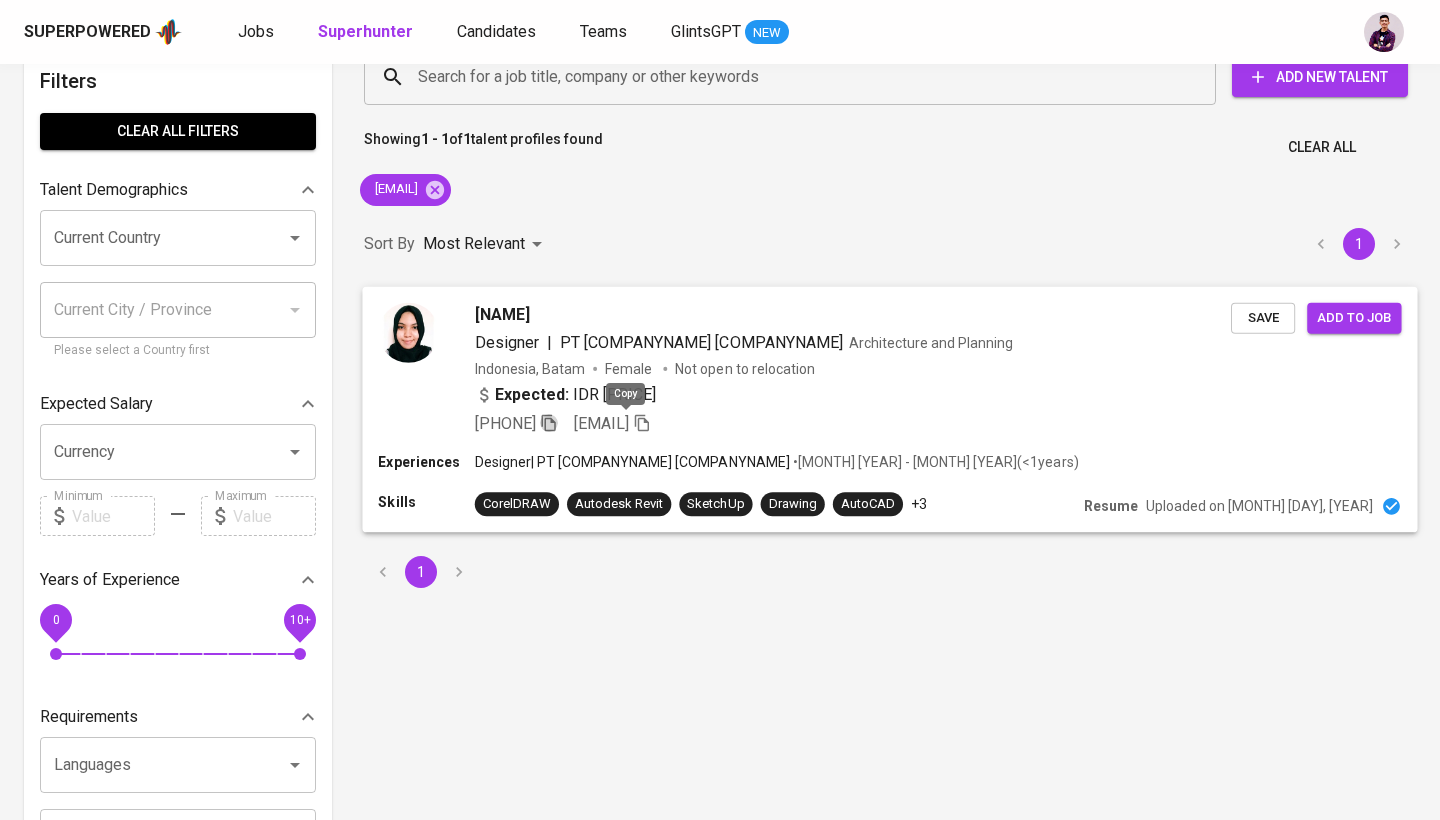 click 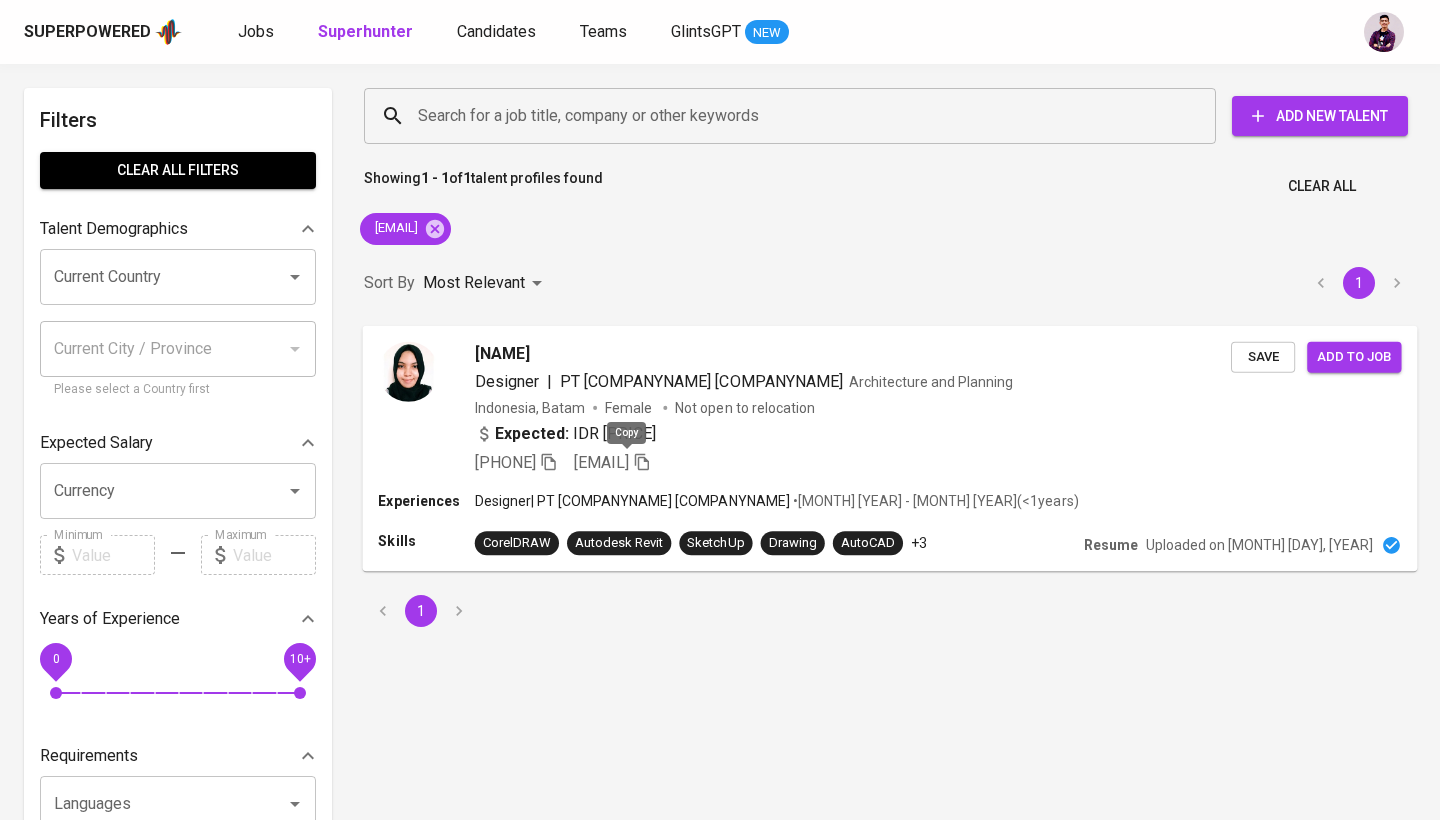 scroll, scrollTop: 0, scrollLeft: 0, axis: both 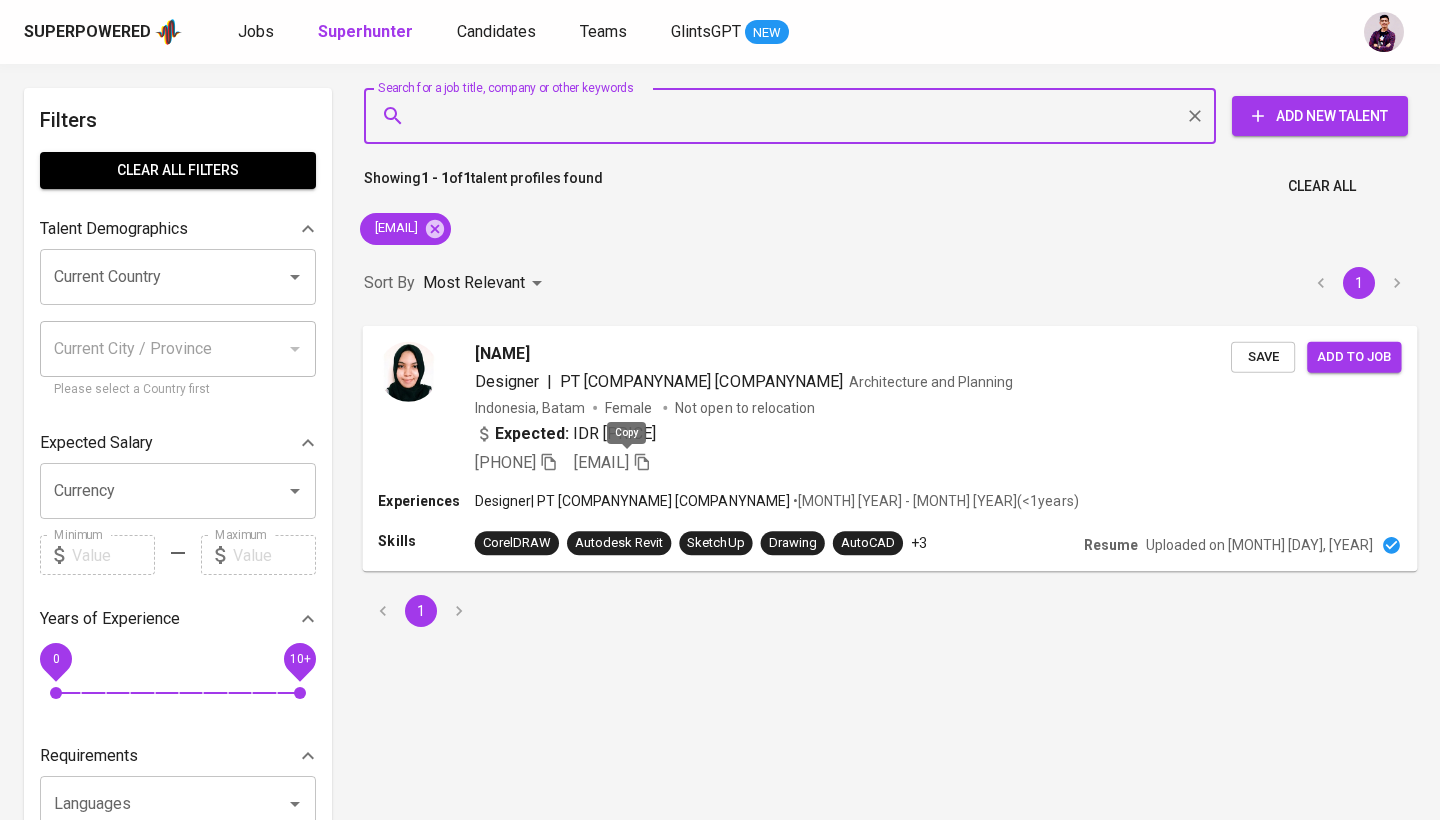 click on "Search for a job title, company or other keywords" at bounding box center (795, 116) 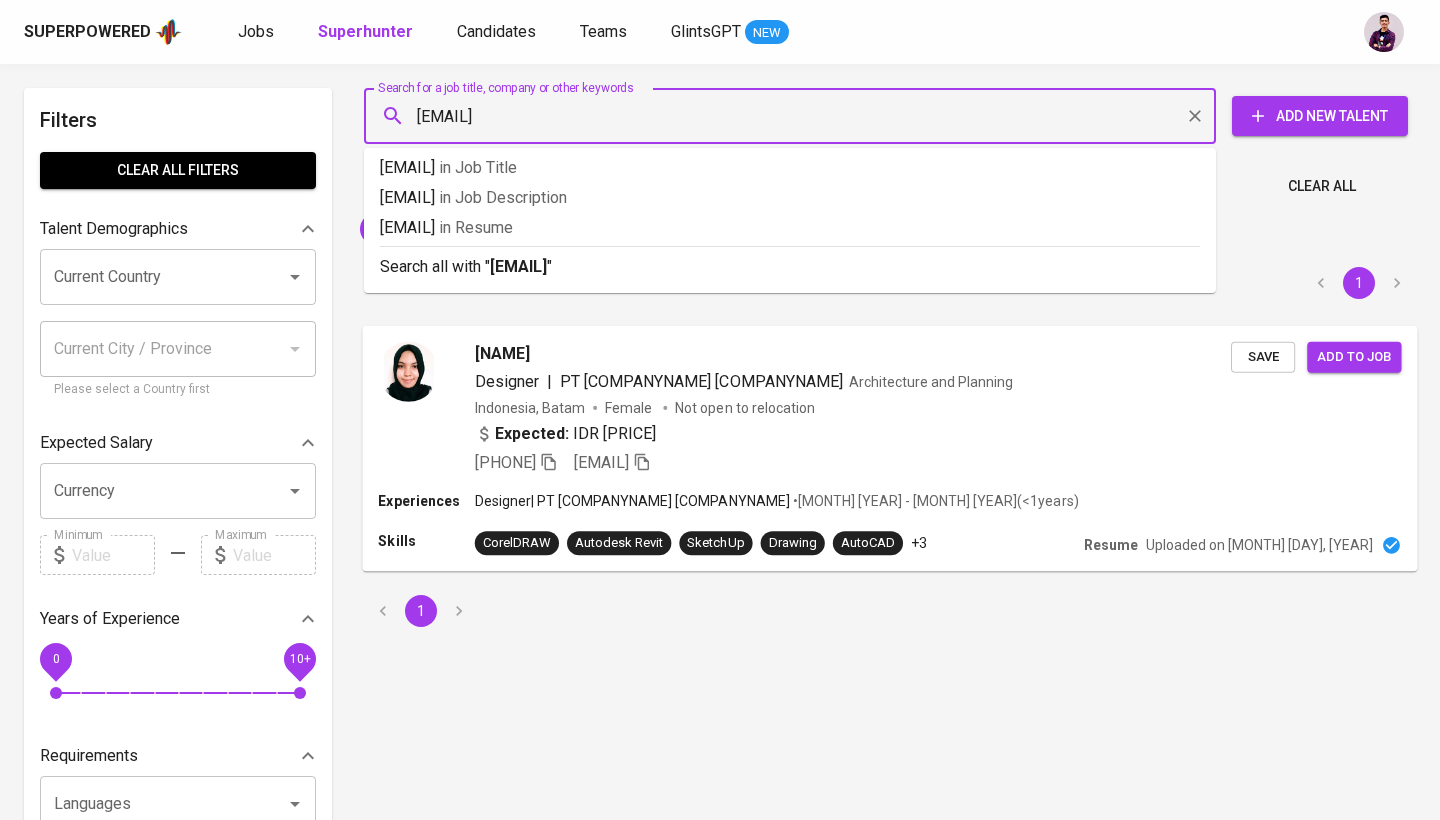 type on "[EMAIL]" 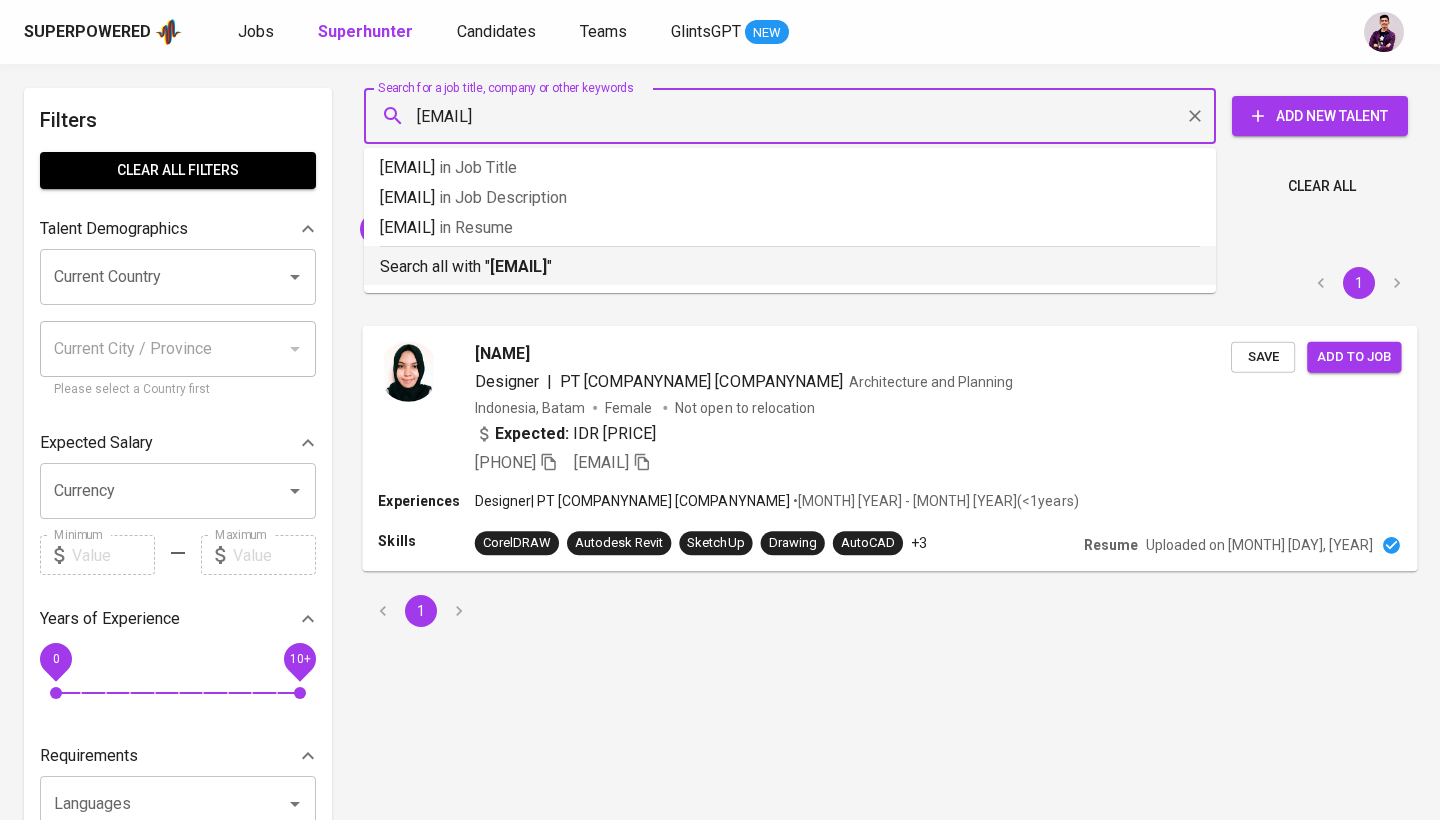 click on "[EMAIL]" at bounding box center (518, 266) 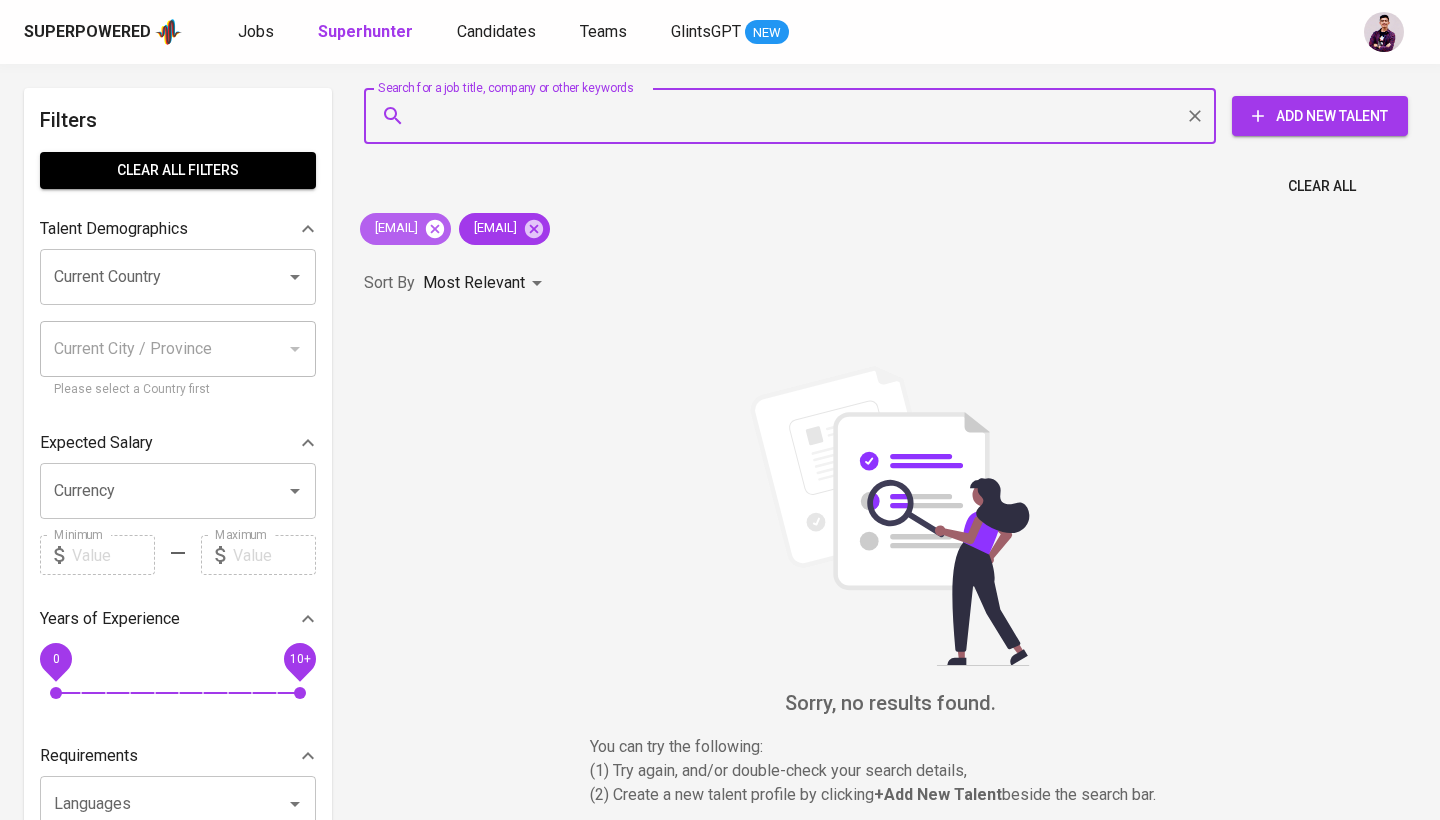 click 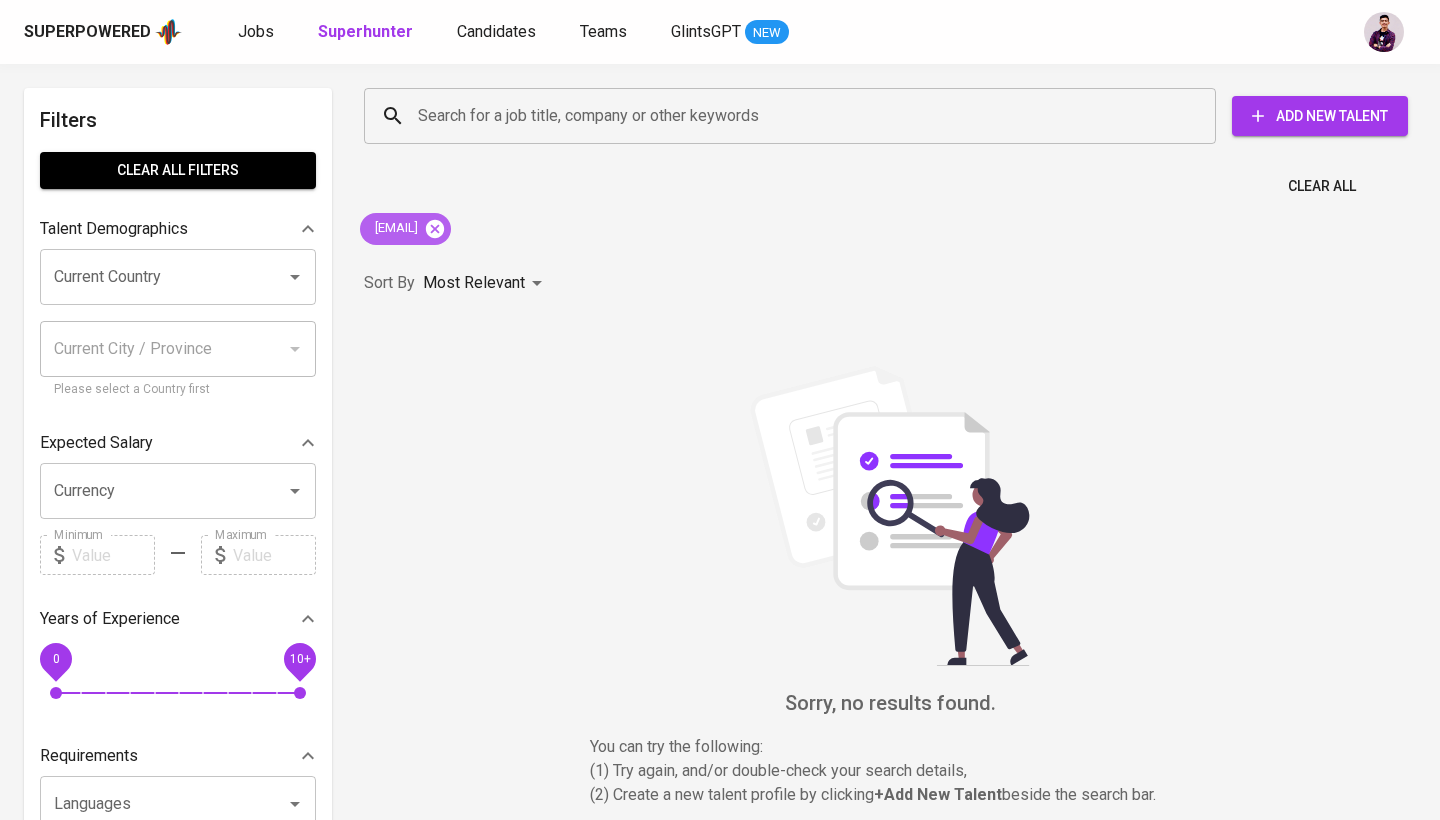 click 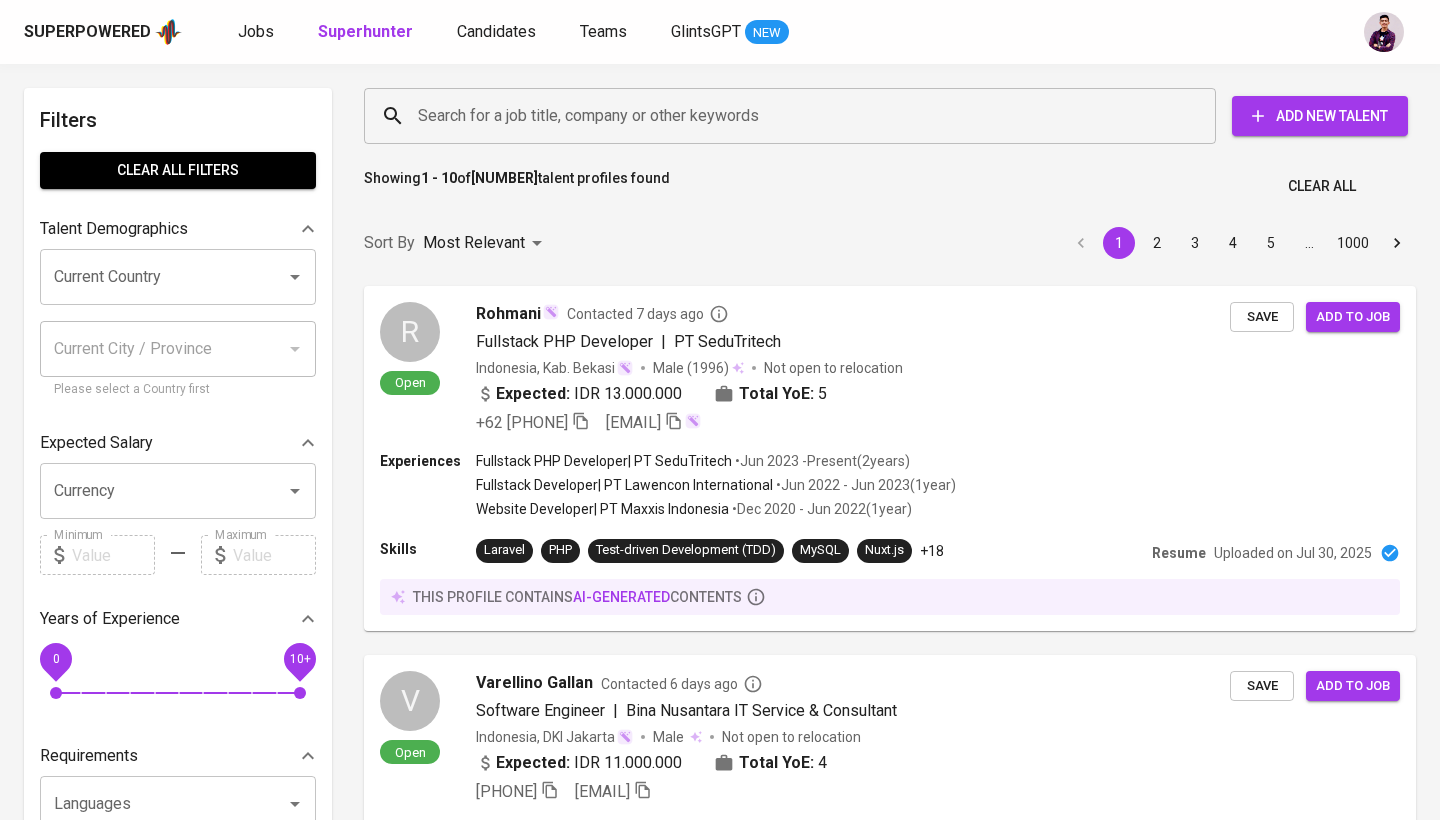 click on "Search for a job title, company or other keywords" at bounding box center (795, 116) 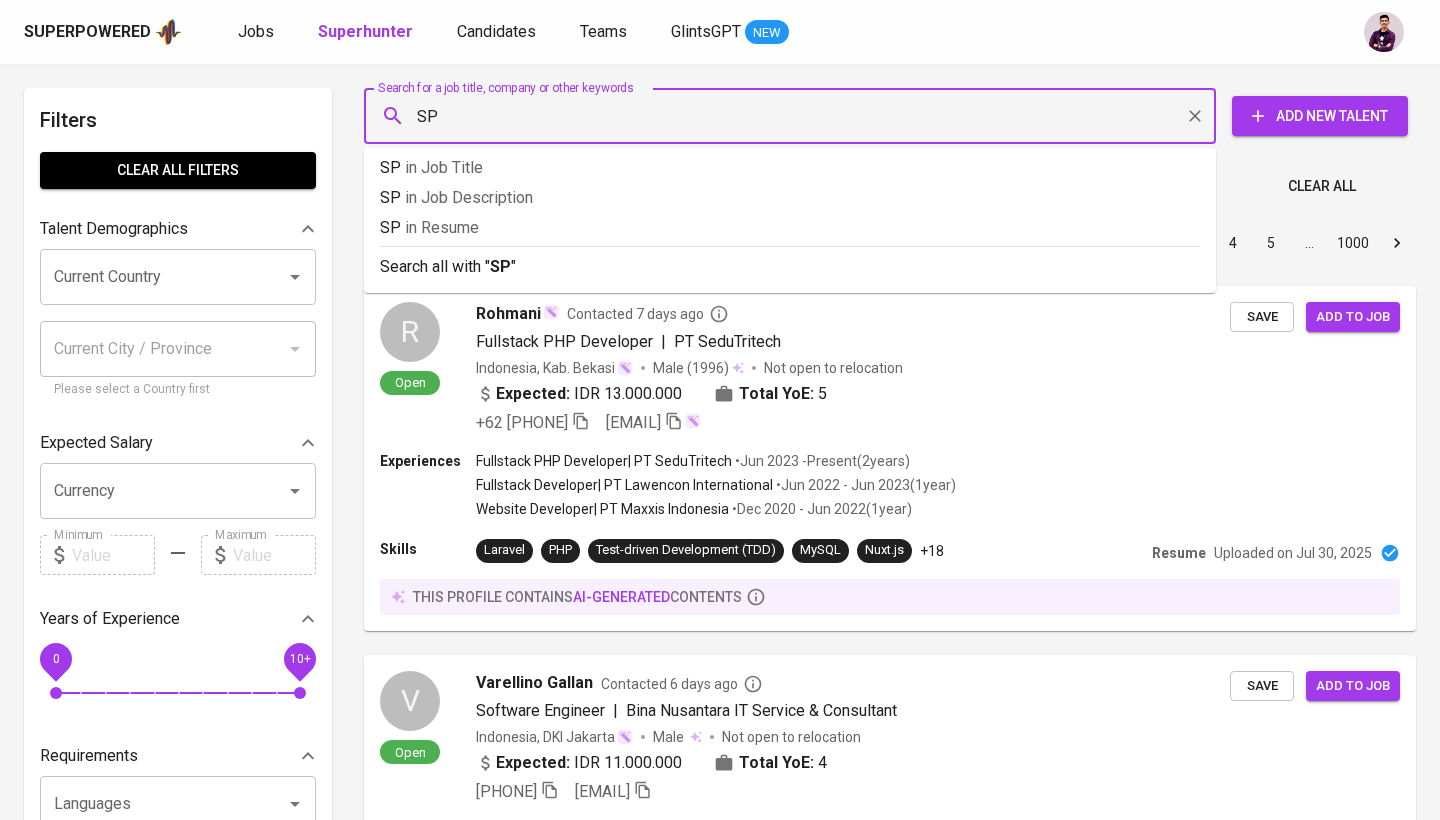 type on "SPG" 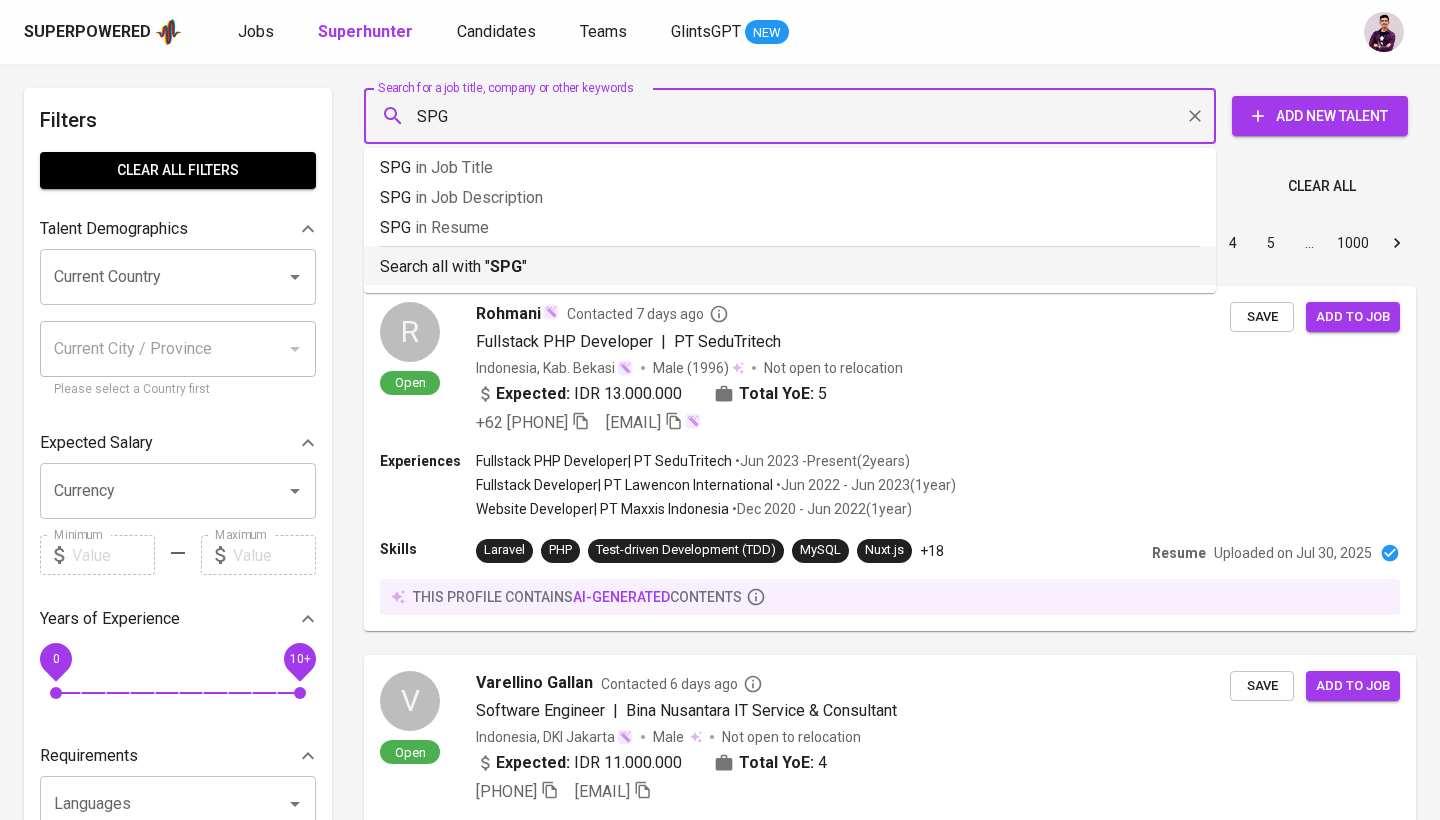 click on "Search all with " SPG "" at bounding box center [790, 267] 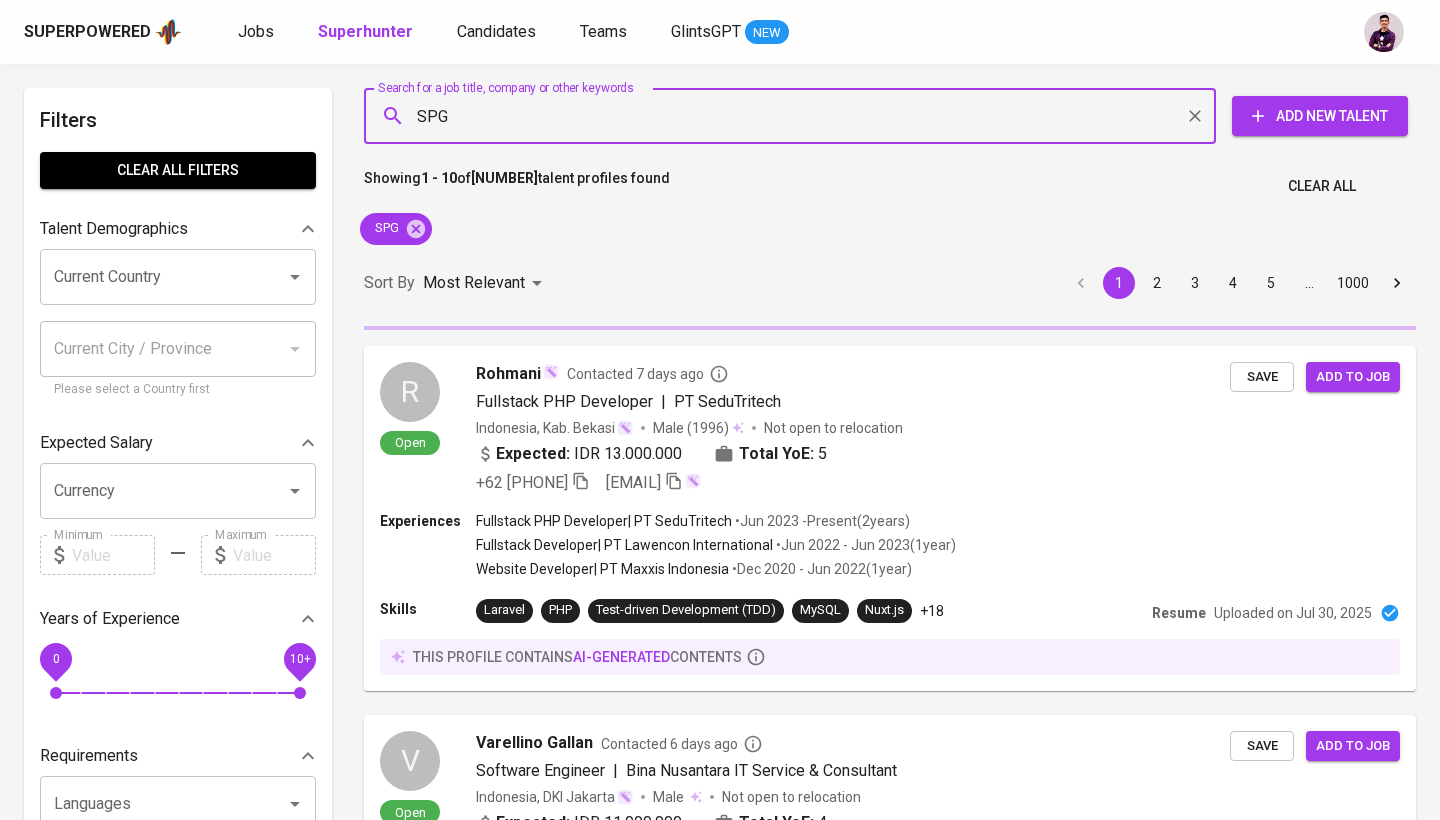type 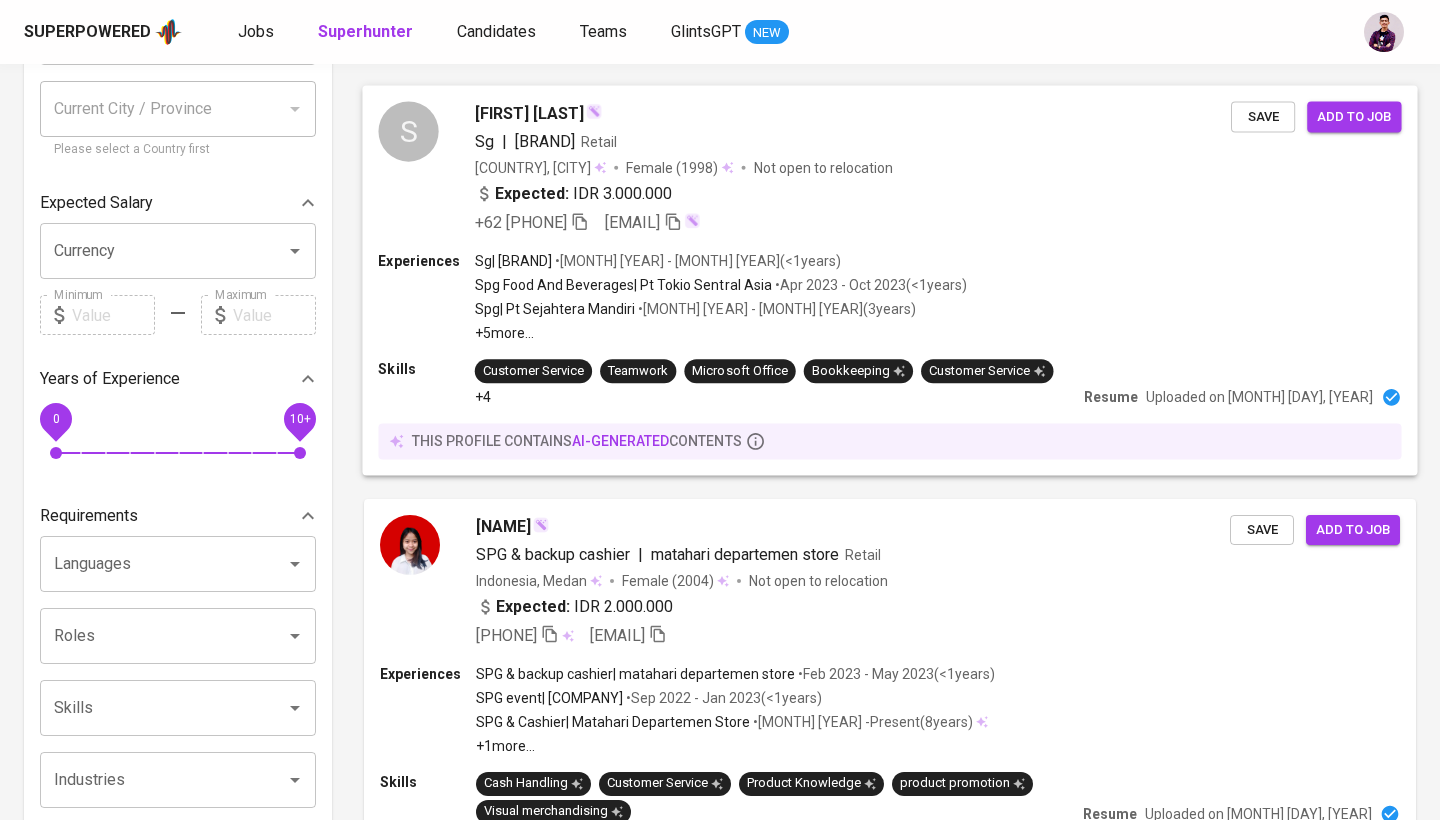scroll, scrollTop: 414, scrollLeft: 0, axis: vertical 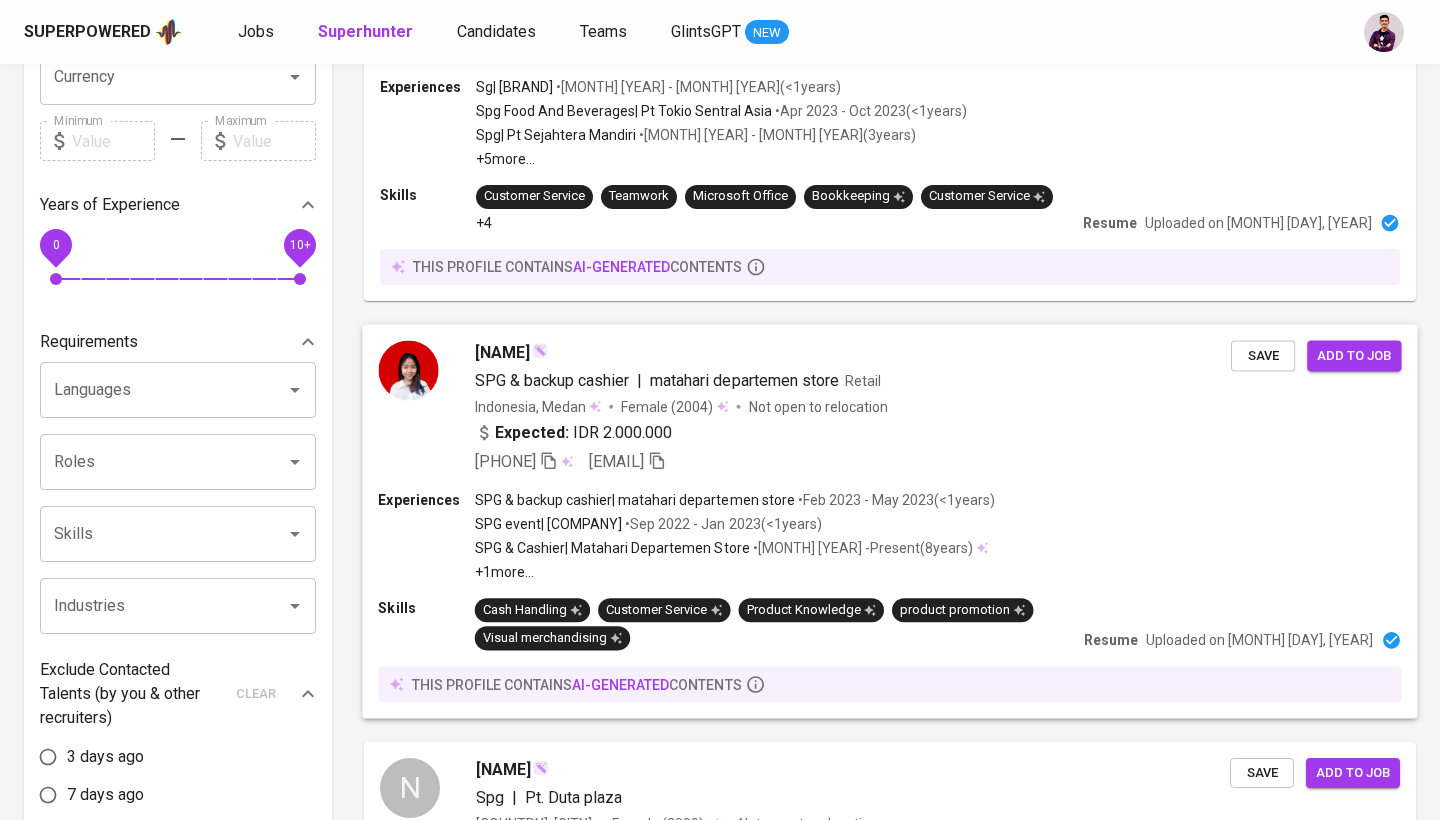 click at bounding box center [408, 370] 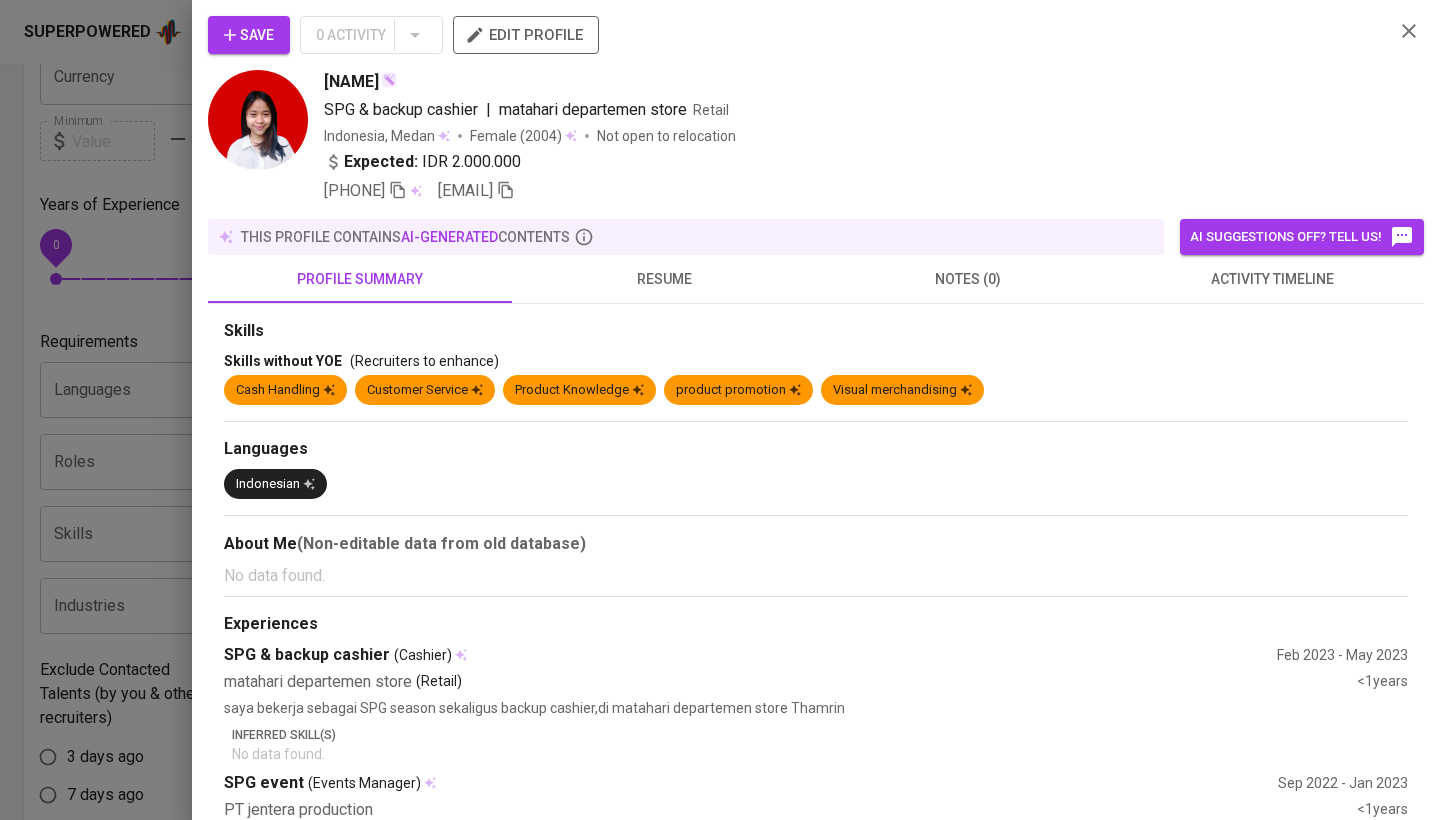 click on "resume" at bounding box center [664, 279] 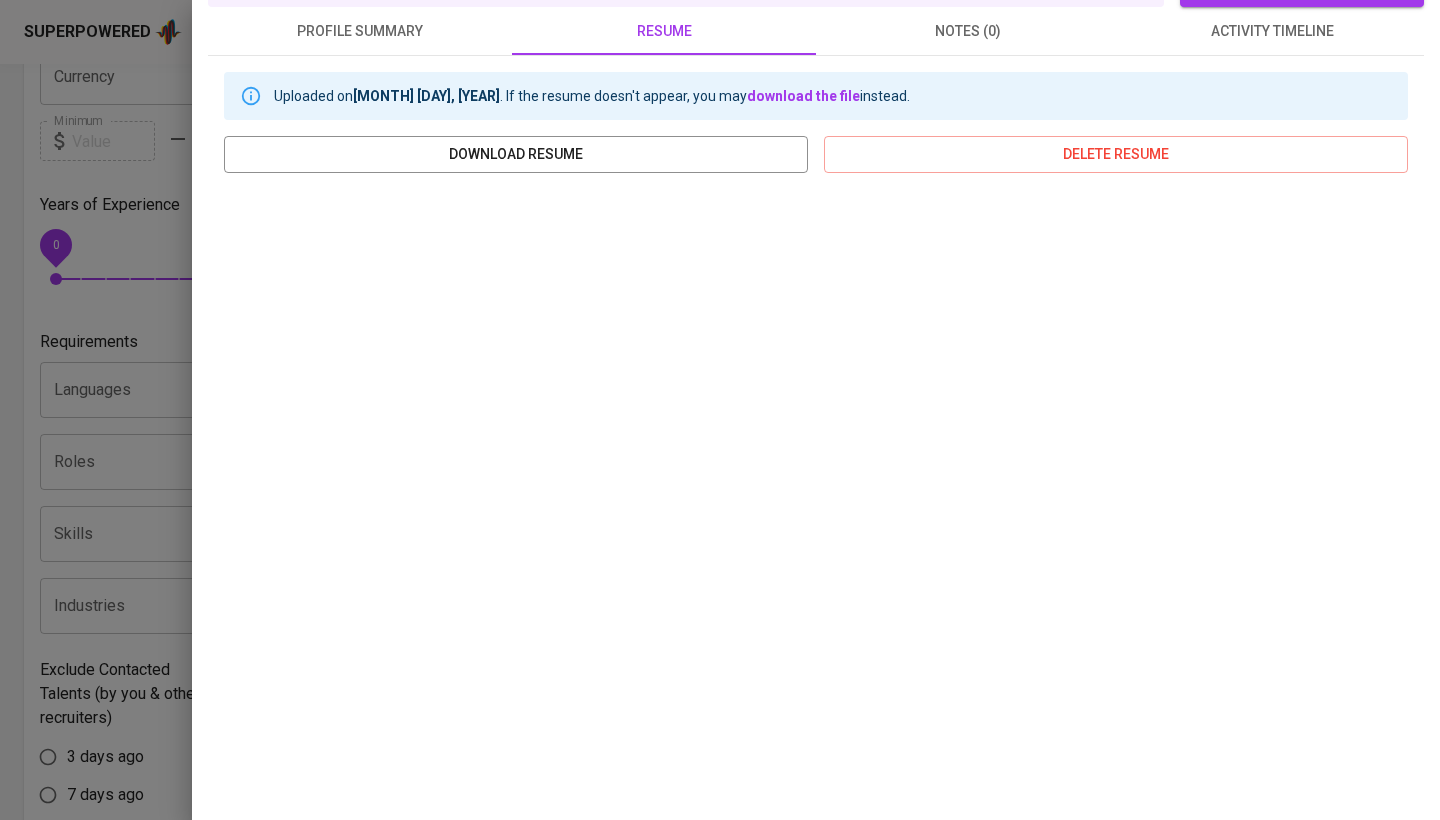 scroll, scrollTop: -3, scrollLeft: 0, axis: vertical 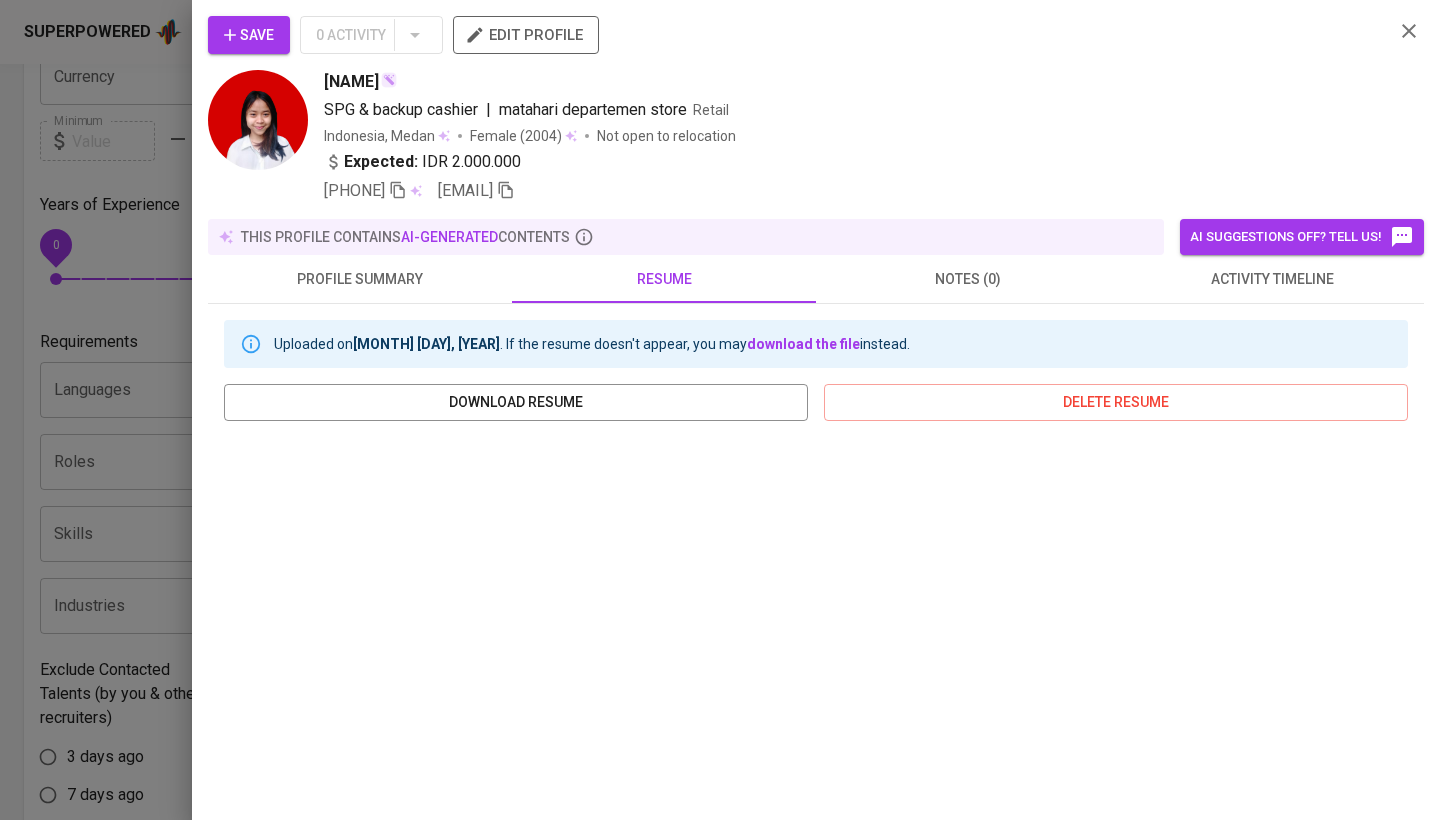click 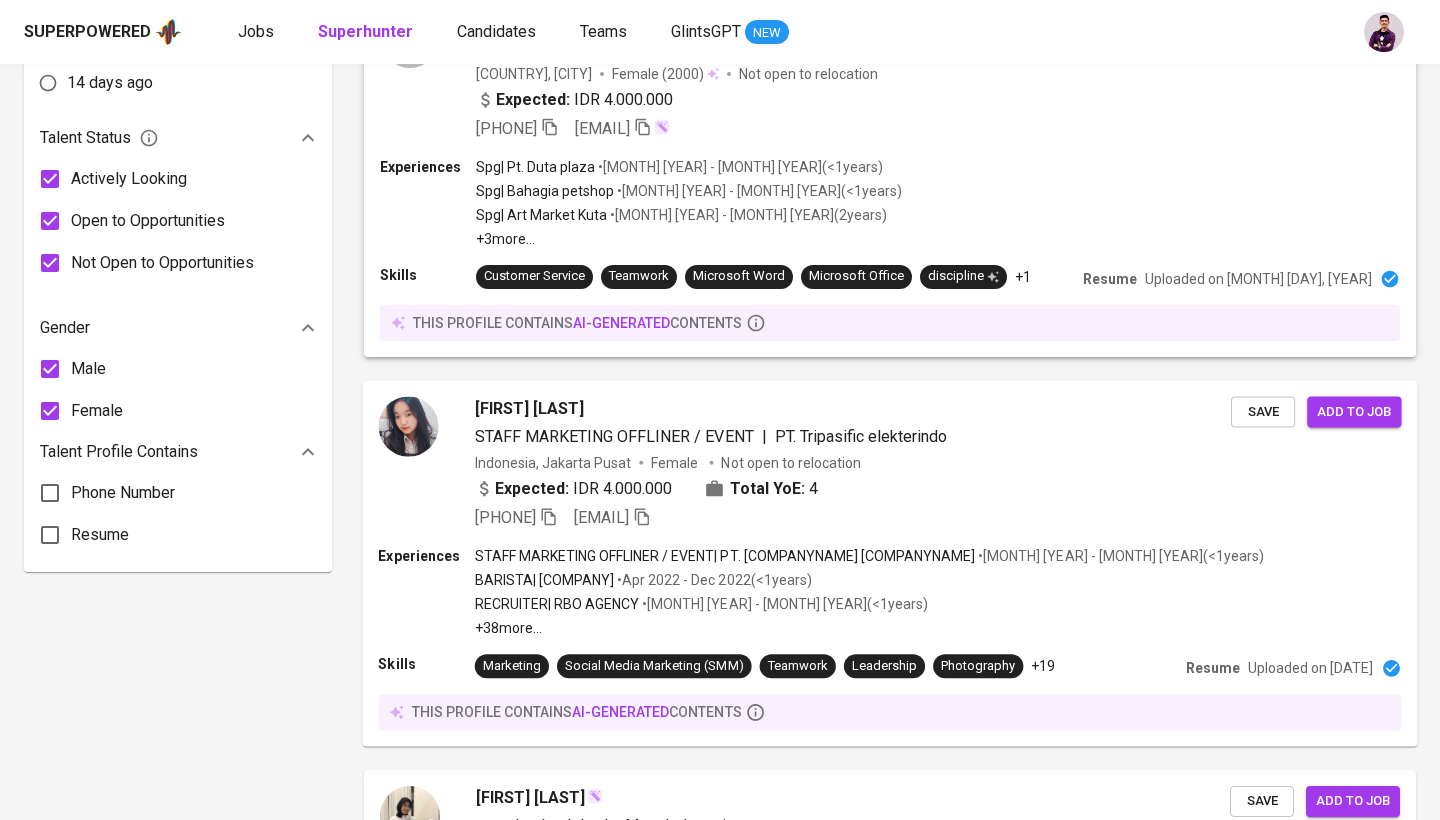 scroll, scrollTop: 1170, scrollLeft: 0, axis: vertical 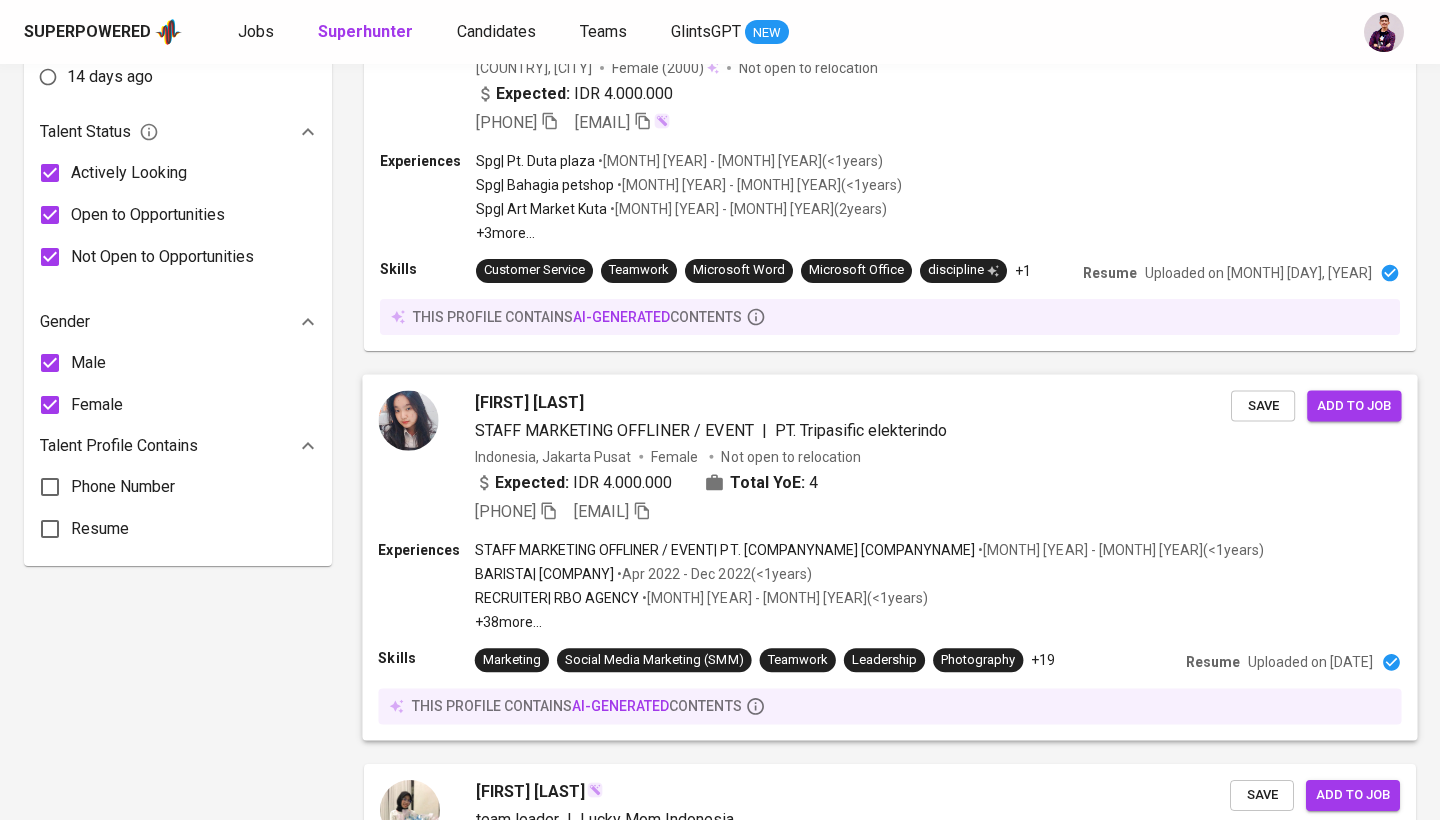 click at bounding box center (408, 420) 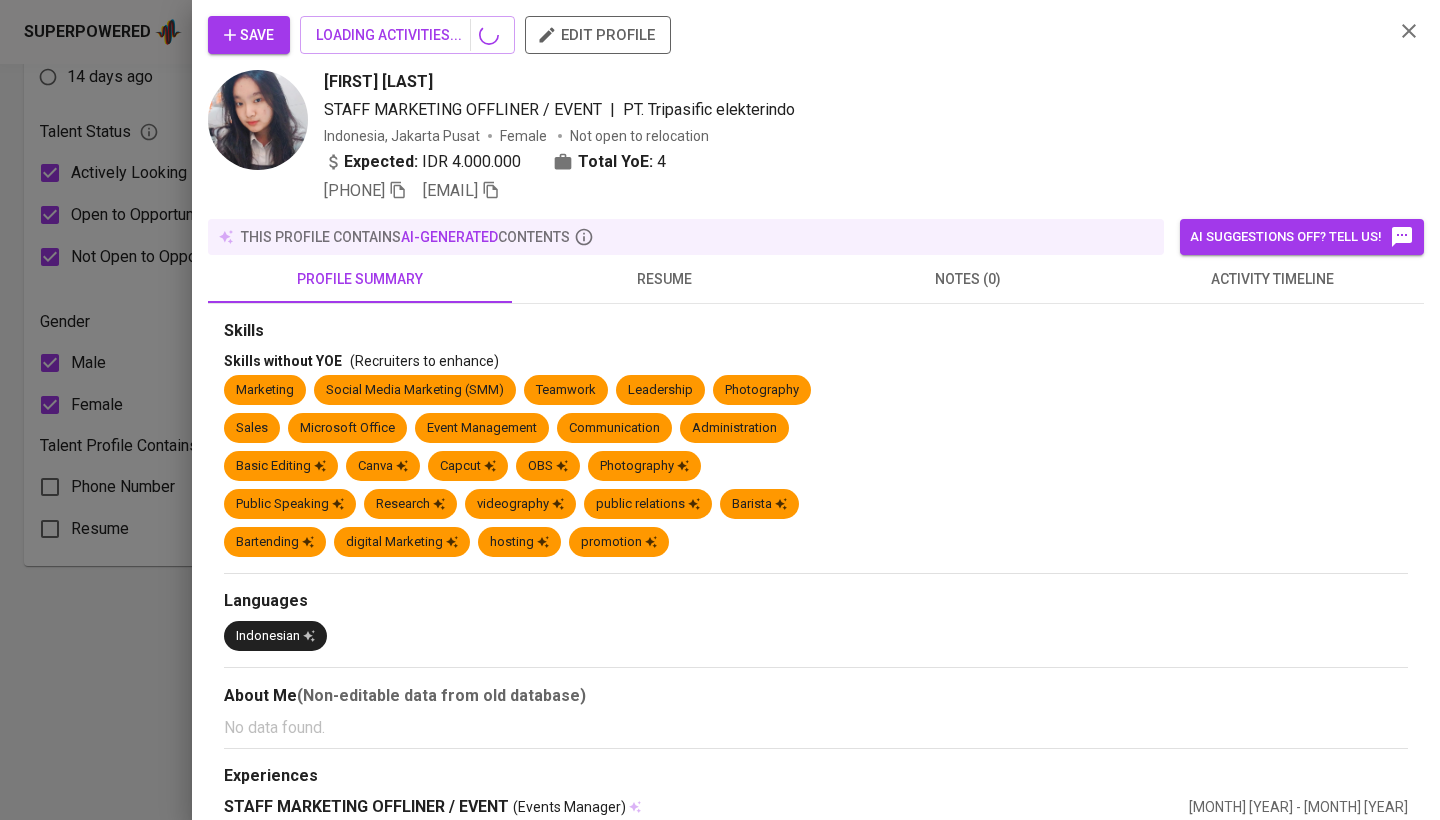 click at bounding box center (720, 410) 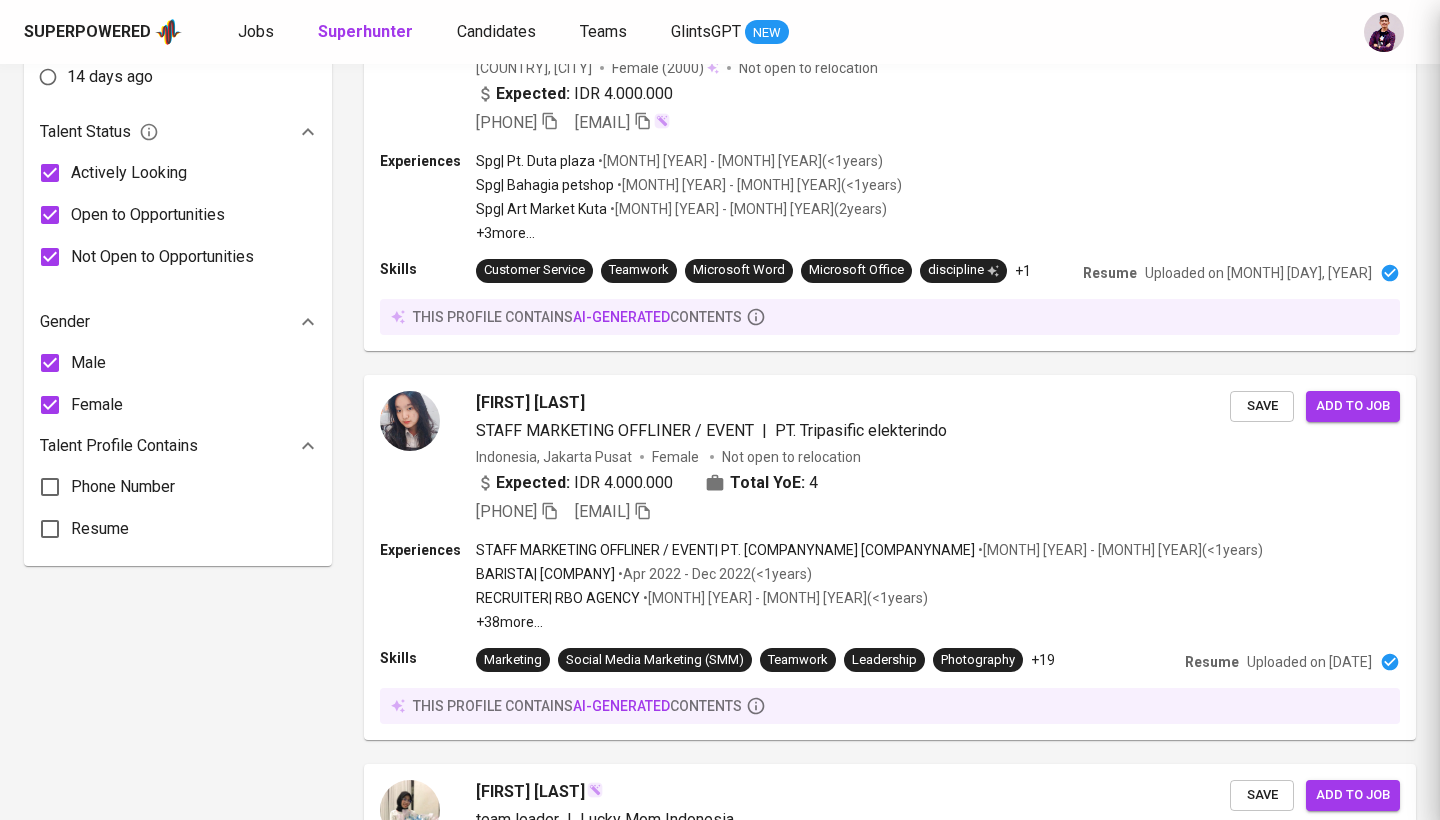 click at bounding box center [720, 410] 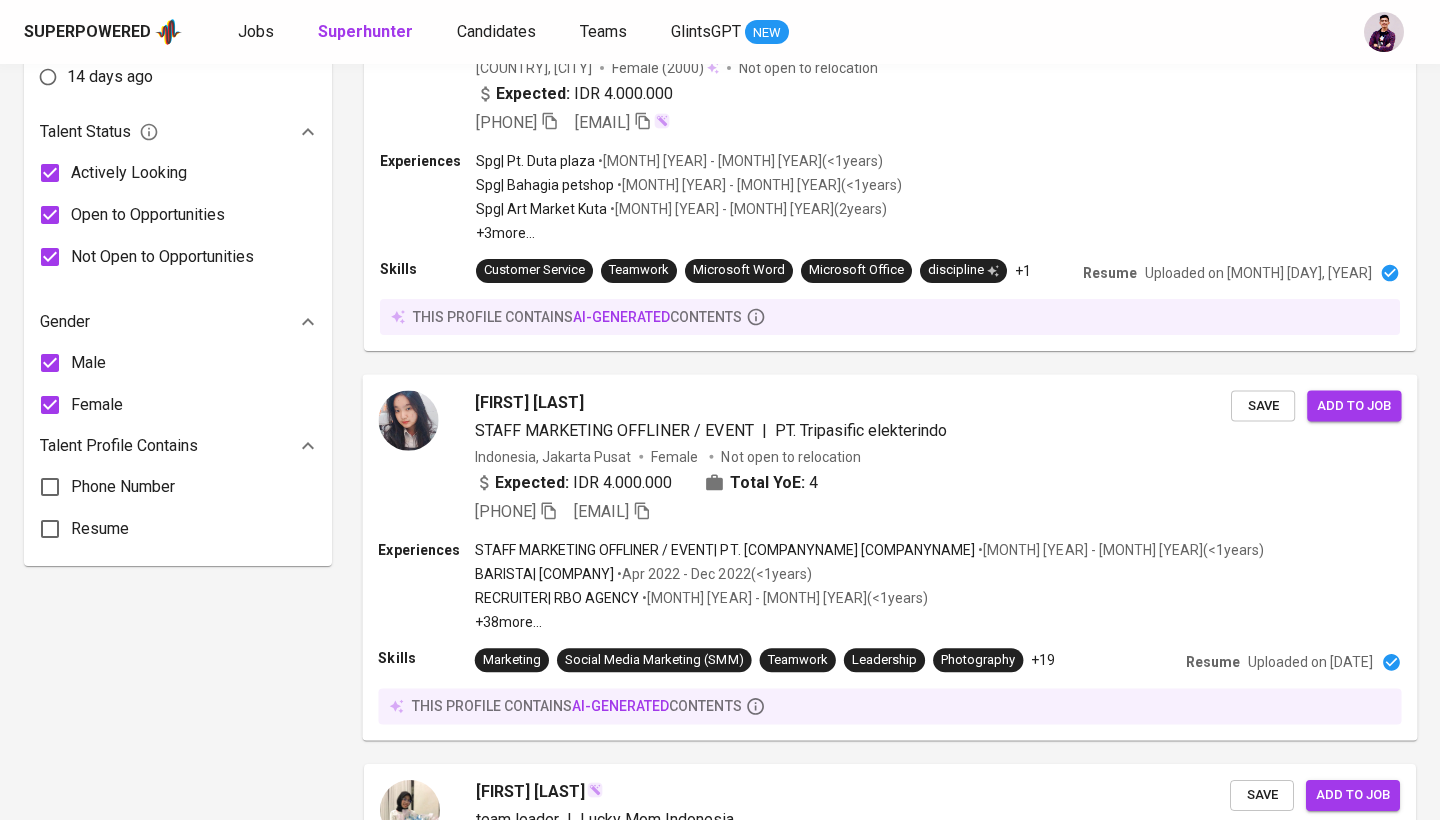 scroll, scrollTop: 1280, scrollLeft: 0, axis: vertical 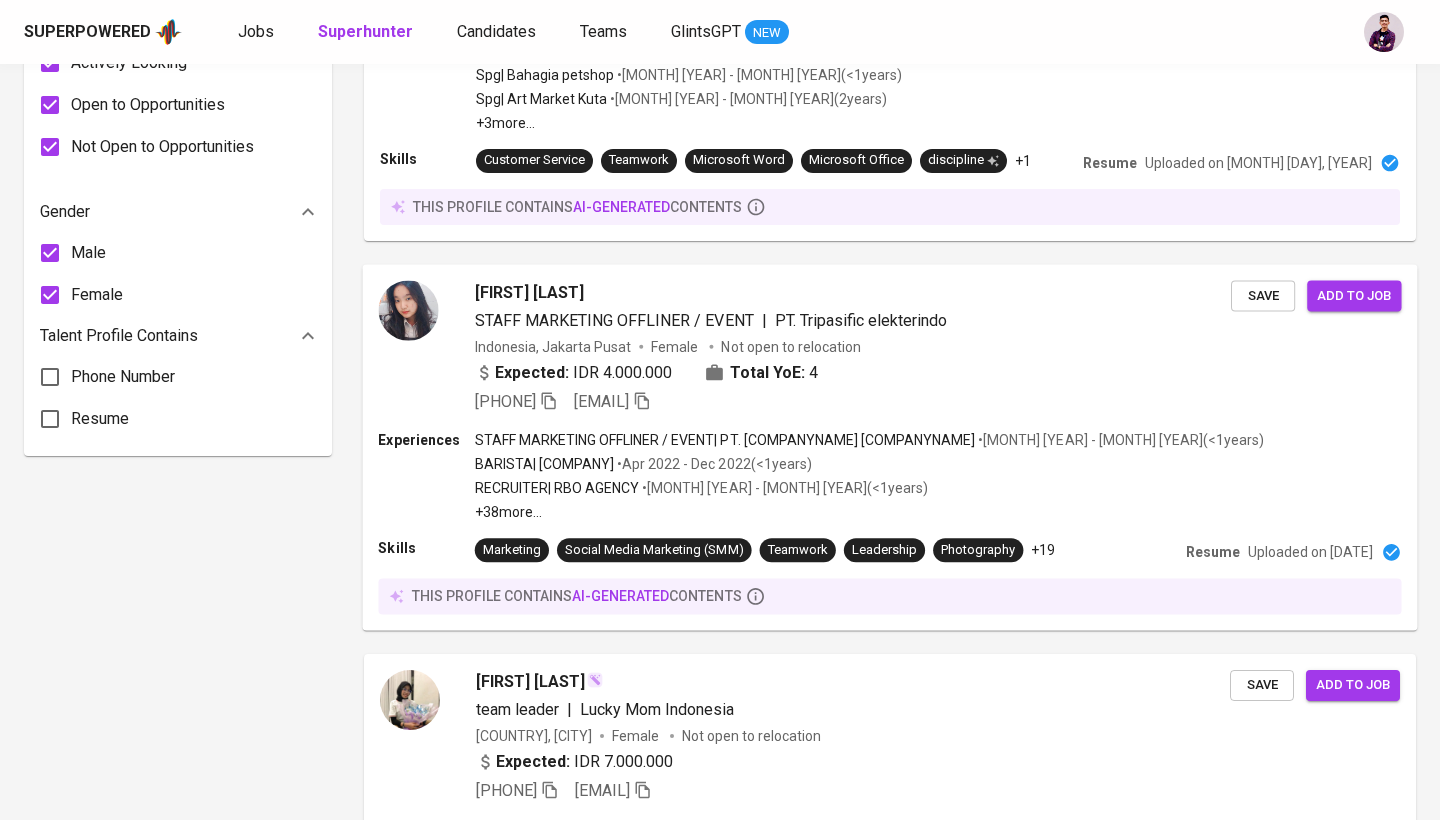 click on "[FIRST] [LAST]" at bounding box center [529, 292] 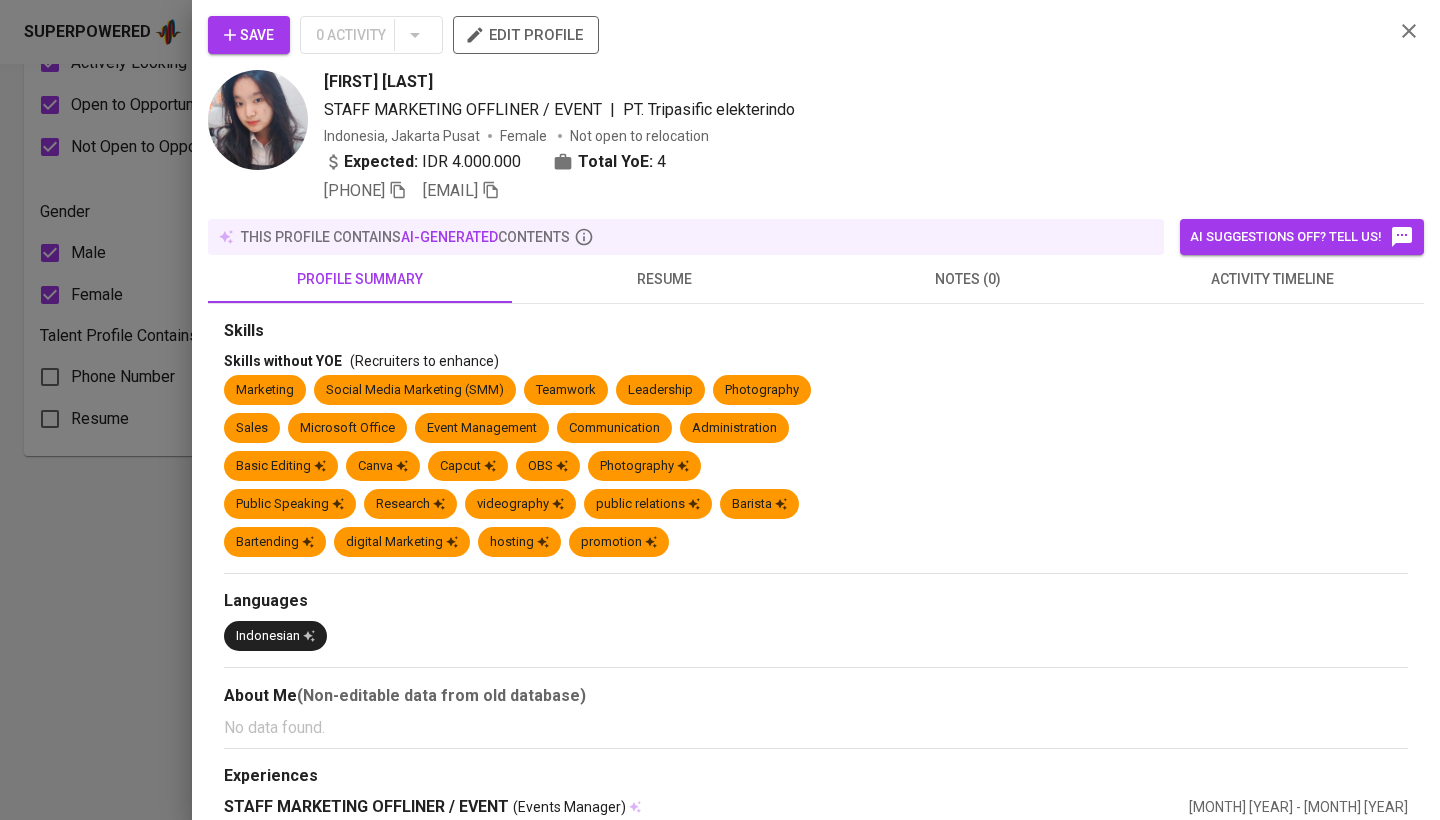 click on "resume" at bounding box center [664, 279] 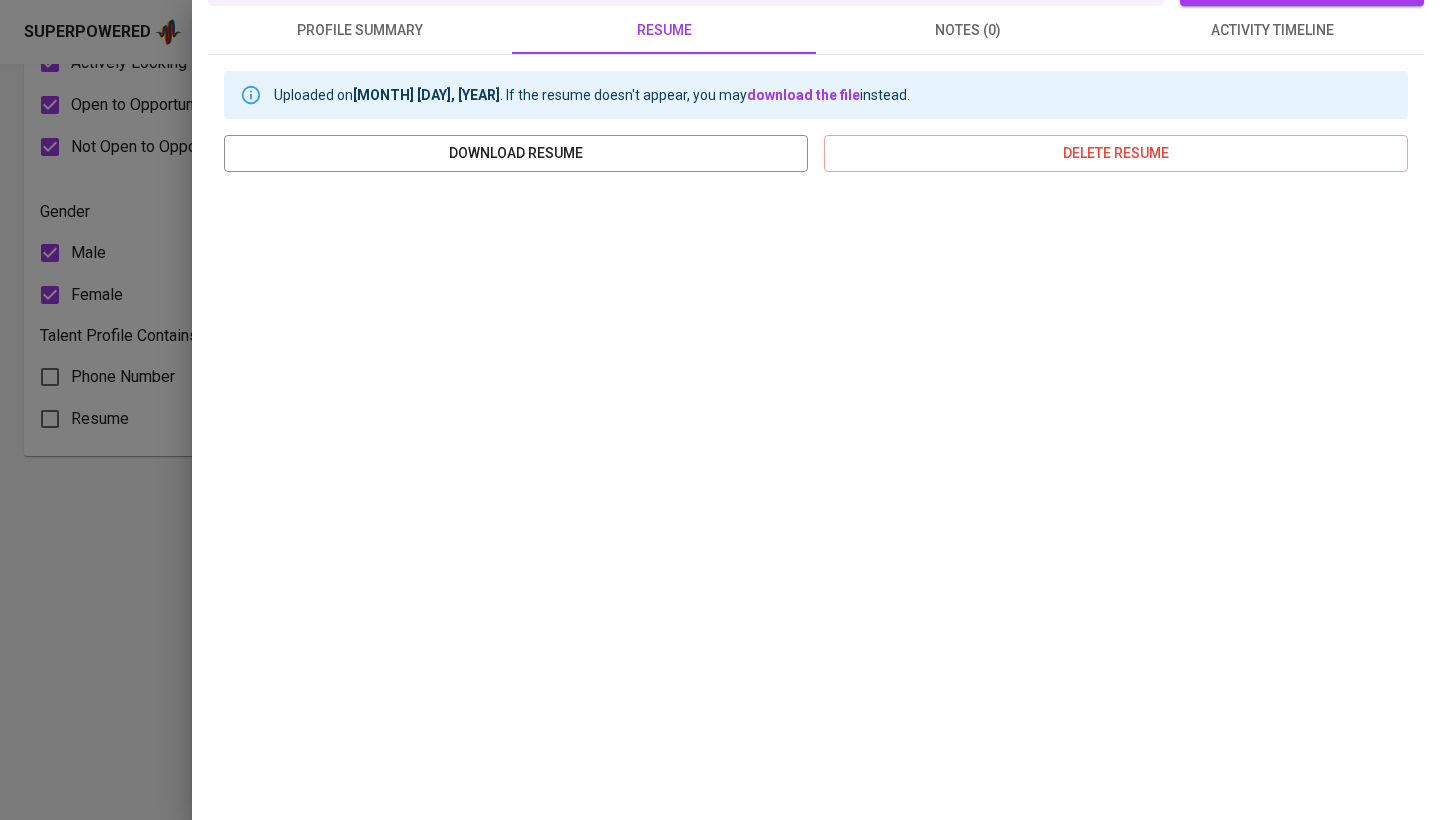 scroll, scrollTop: 248, scrollLeft: 0, axis: vertical 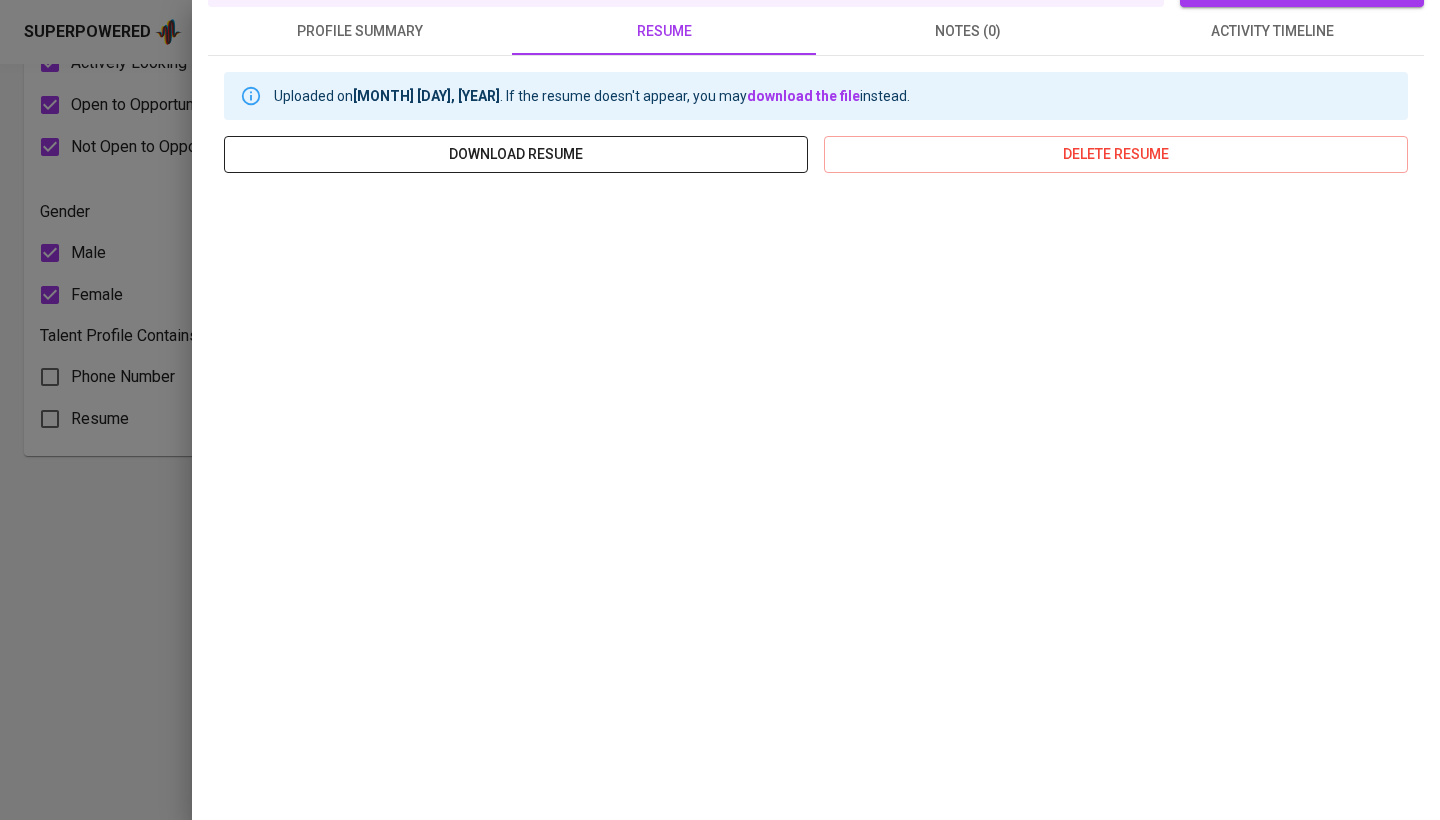click on "download resume" at bounding box center [516, 154] 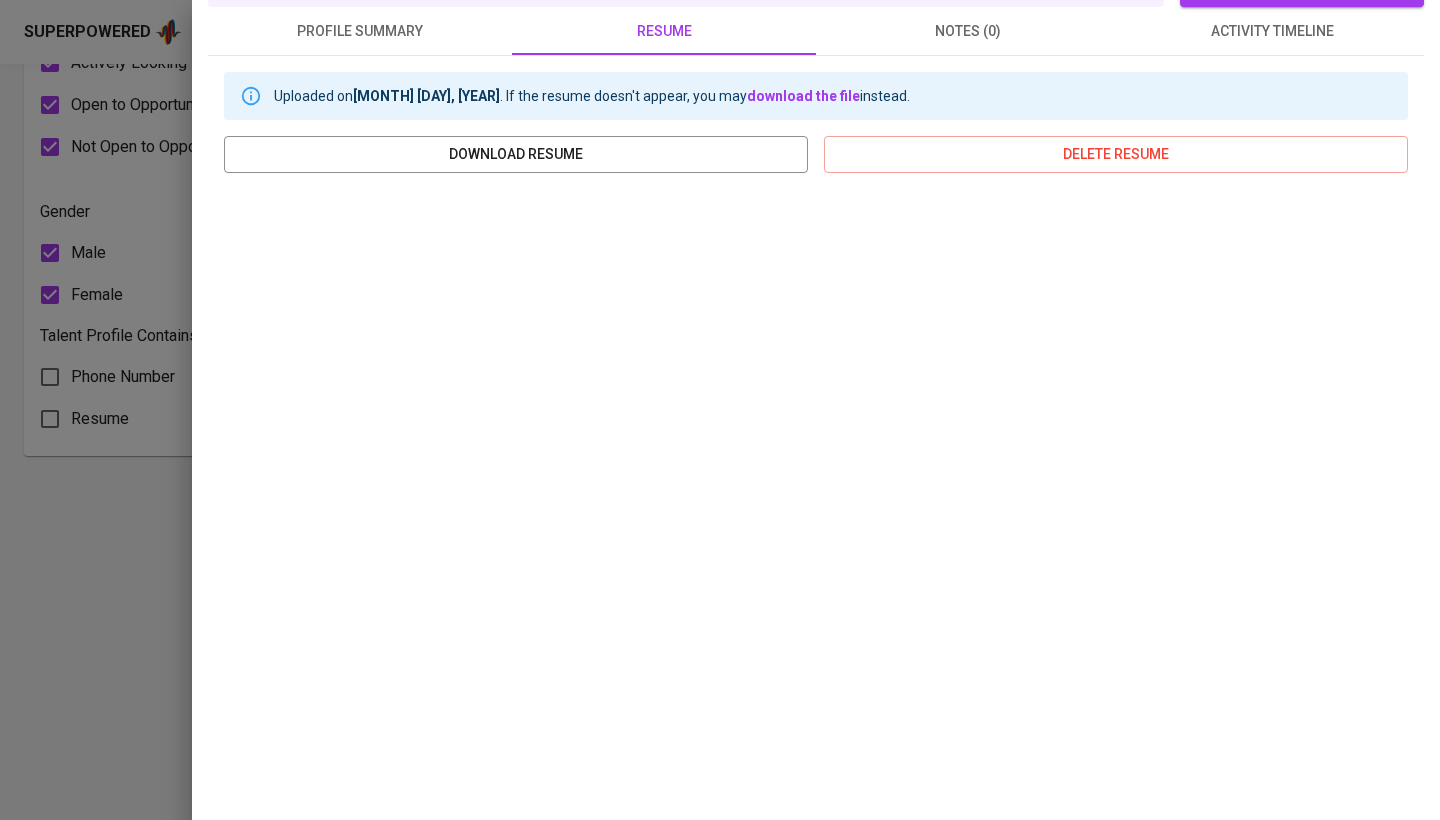 click at bounding box center [720, 410] 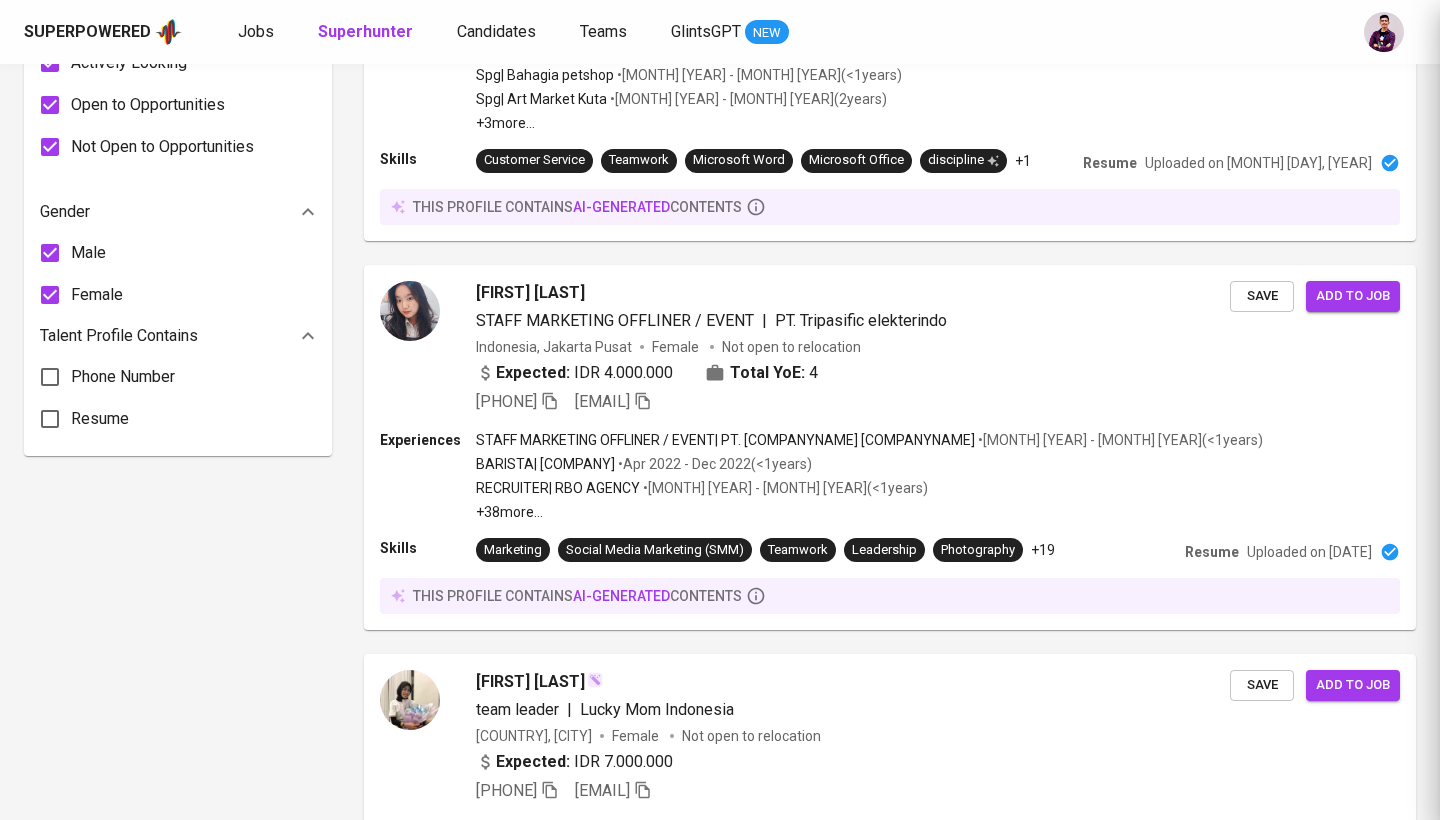 scroll, scrollTop: 0, scrollLeft: 0, axis: both 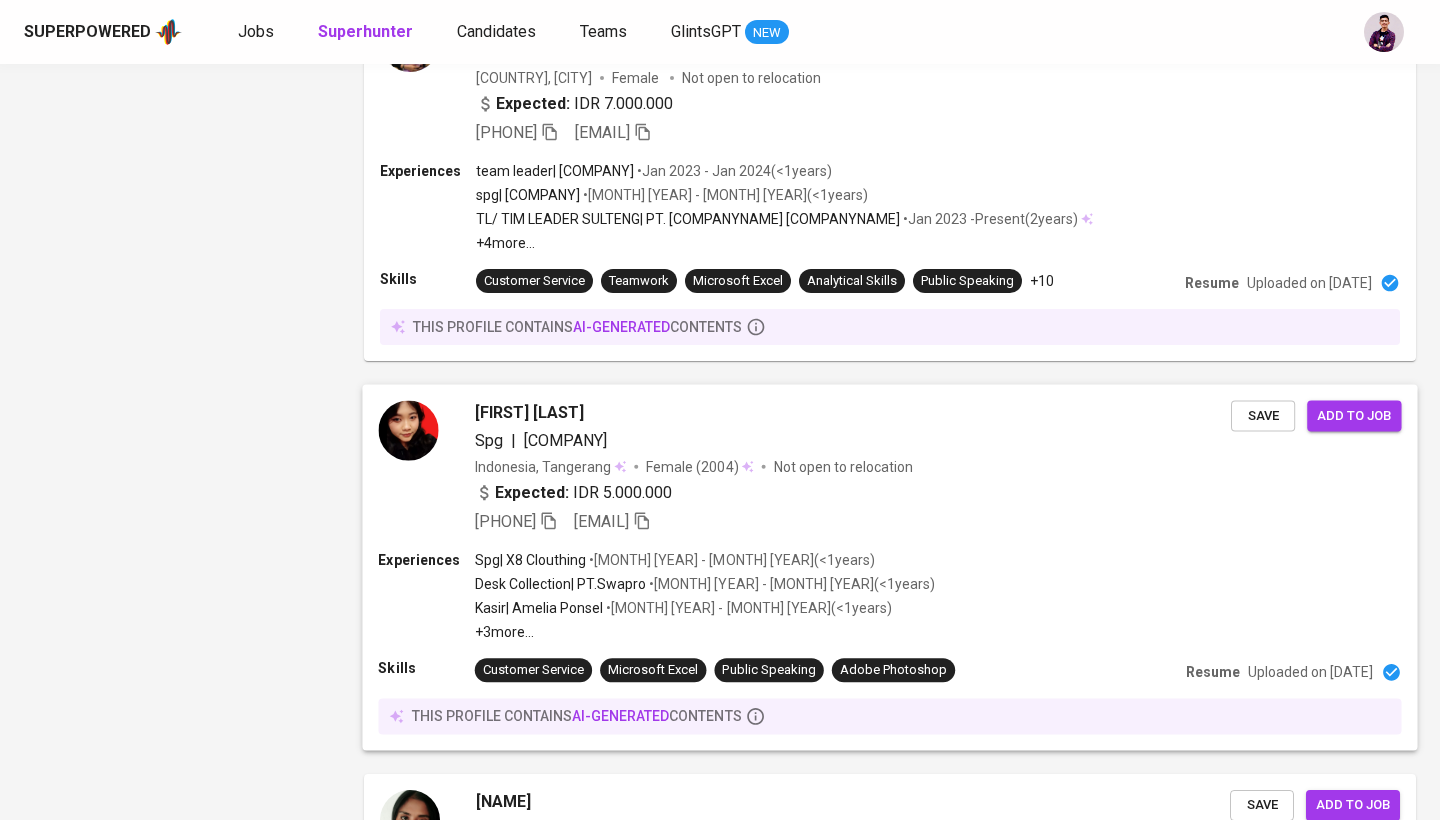 click on "[FIRST] [LAST] Spg | X8 Clouthing Indonesia, Tangerang Female   (2004) Not open to relocation Expected:   IDR 5.000.000 +62 [PHONE]   [EMAIL]" at bounding box center [804, 466] 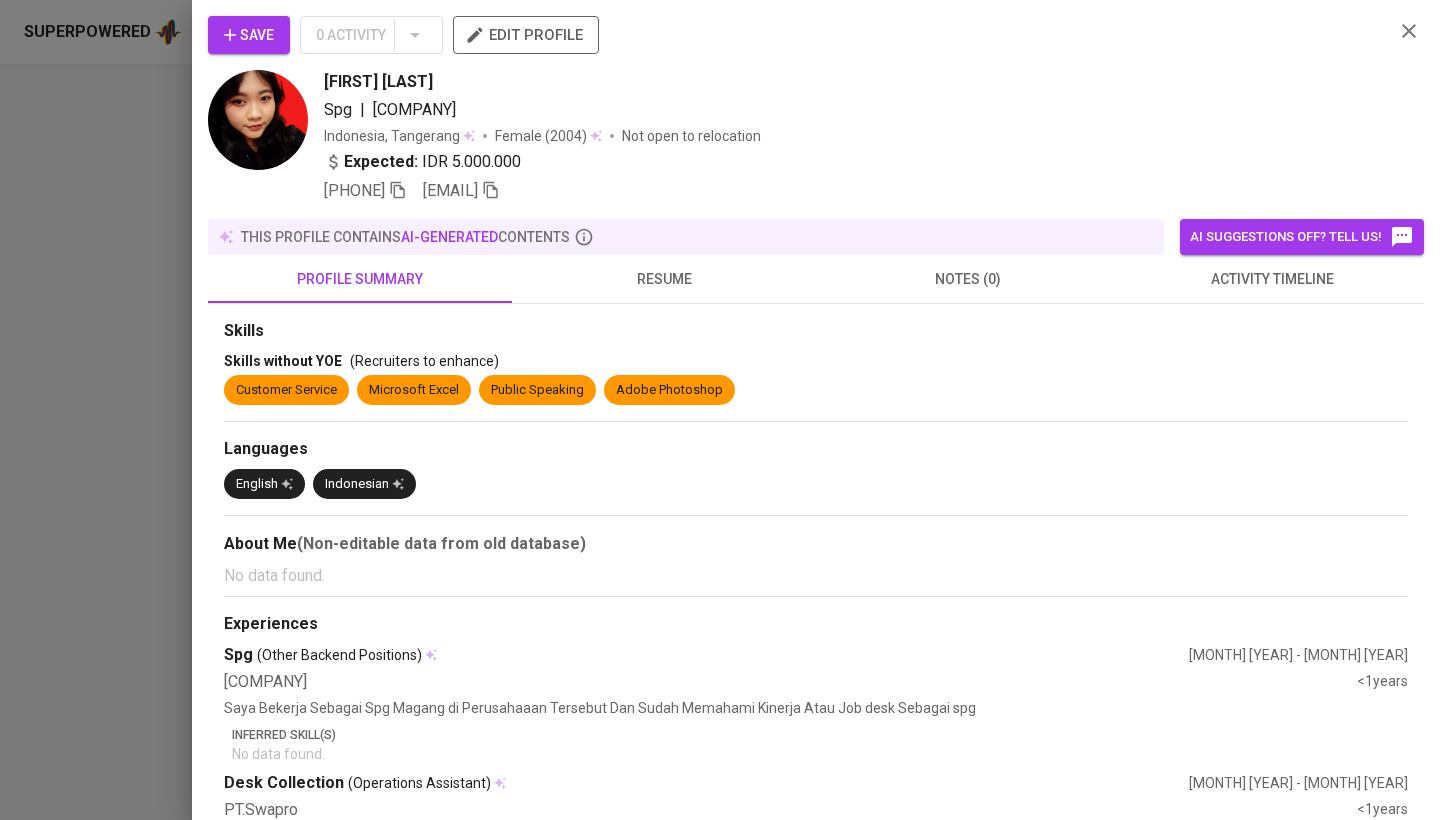 click on "resume" at bounding box center (664, 279) 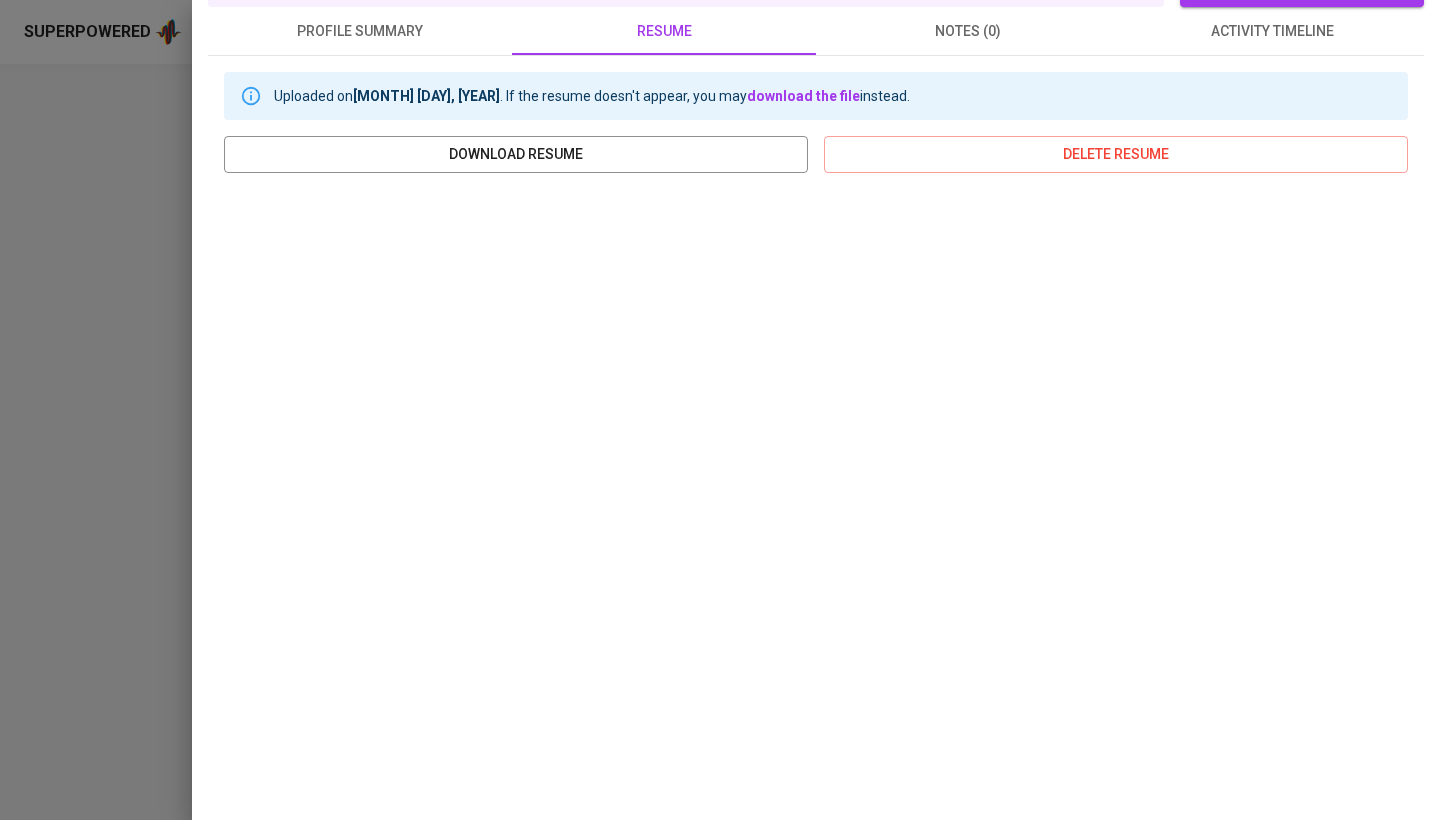 scroll, scrollTop: 248, scrollLeft: 0, axis: vertical 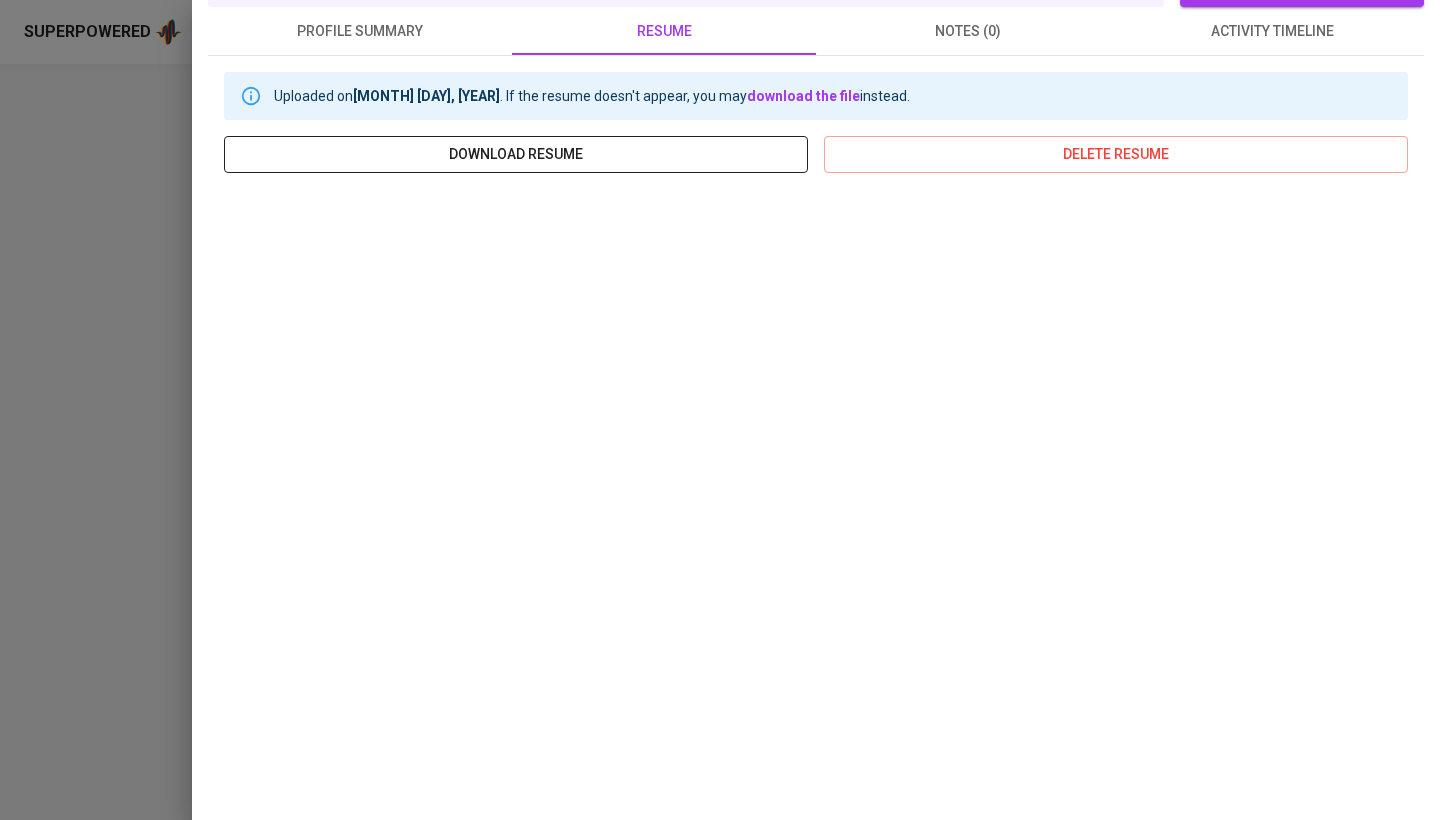 click on "download resume" at bounding box center (516, 154) 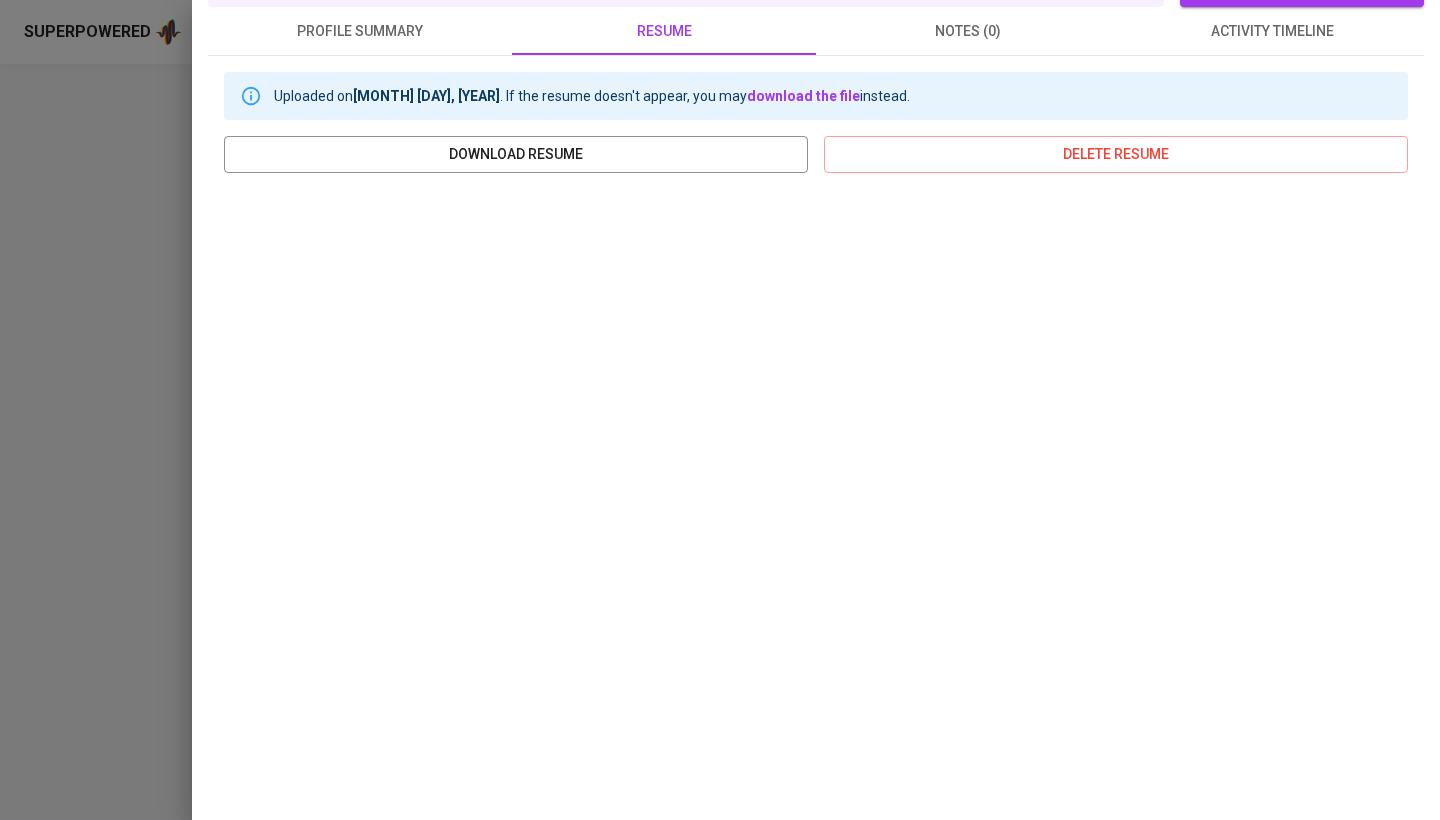 click at bounding box center [720, 410] 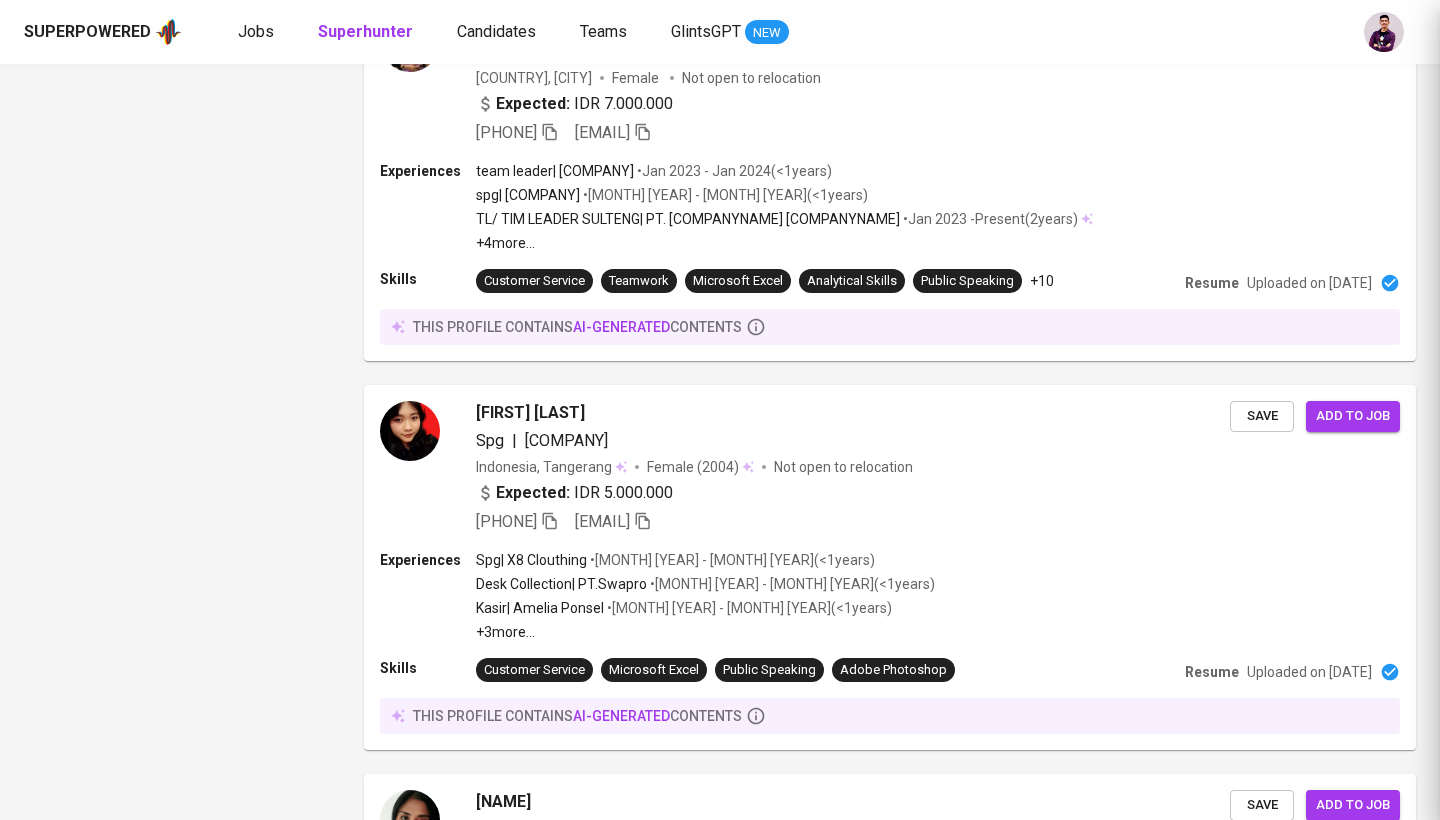 scroll, scrollTop: 0, scrollLeft: 0, axis: both 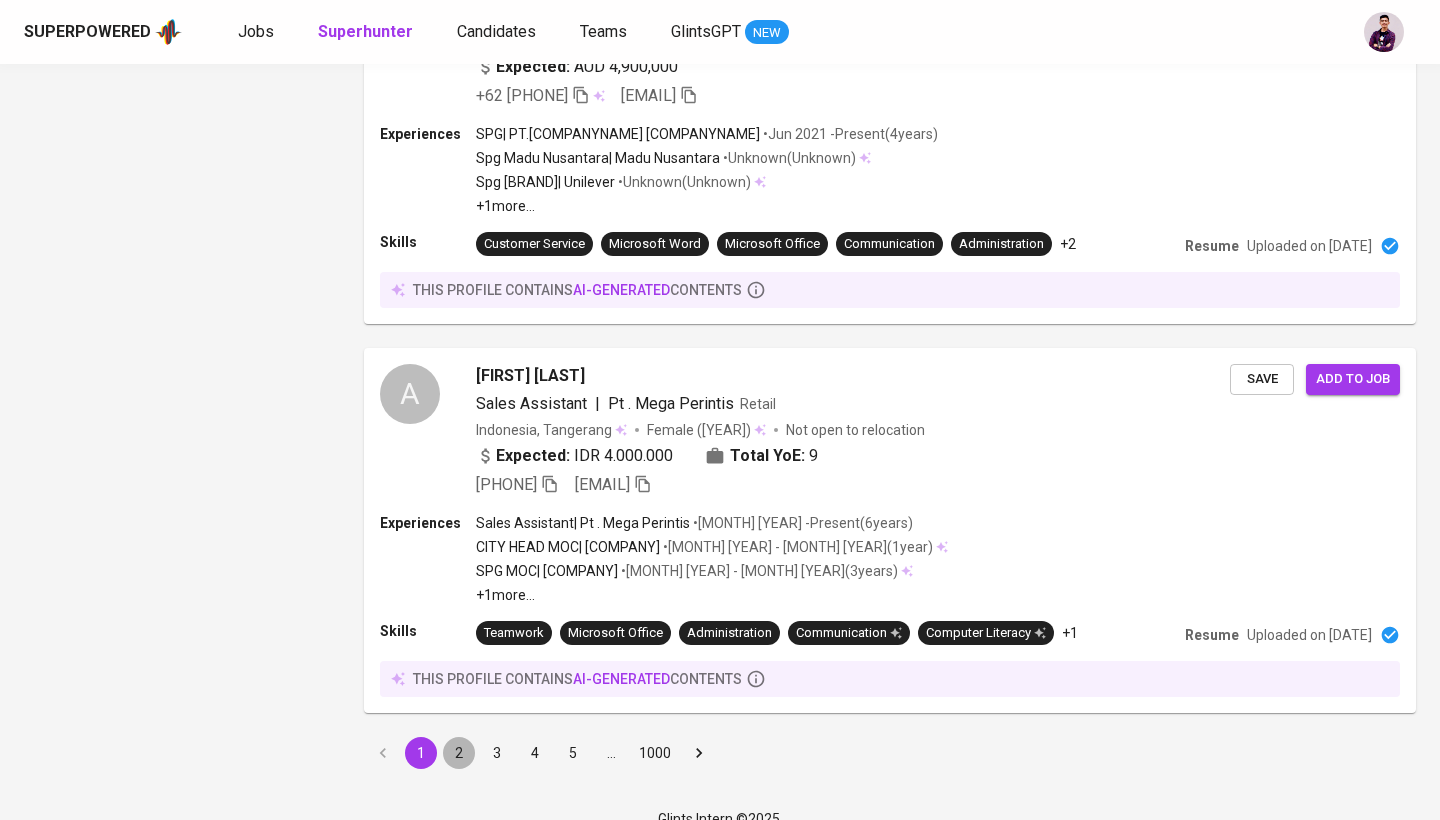 click on "2" at bounding box center [459, 753] 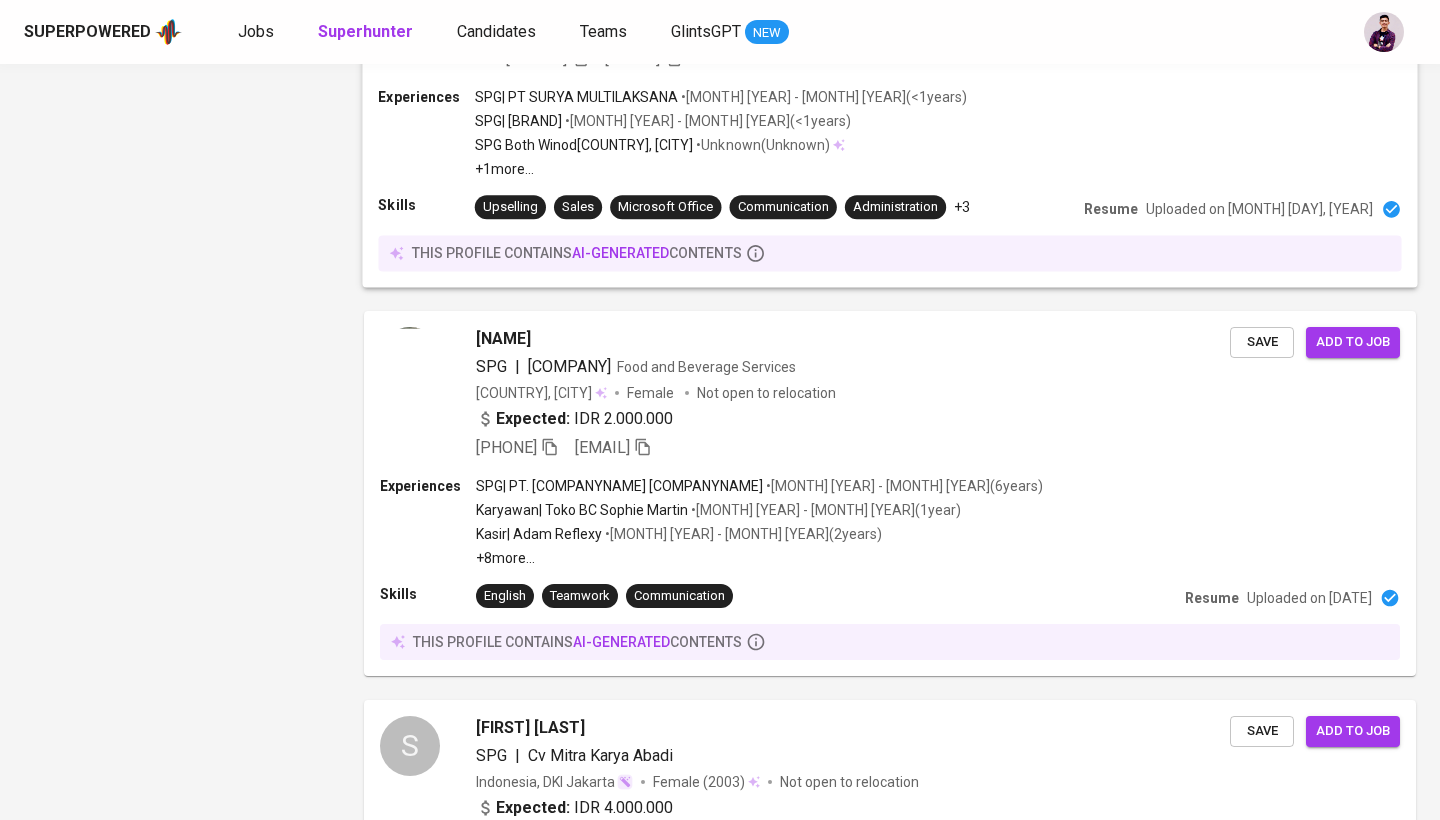 scroll, scrollTop: 2994, scrollLeft: 0, axis: vertical 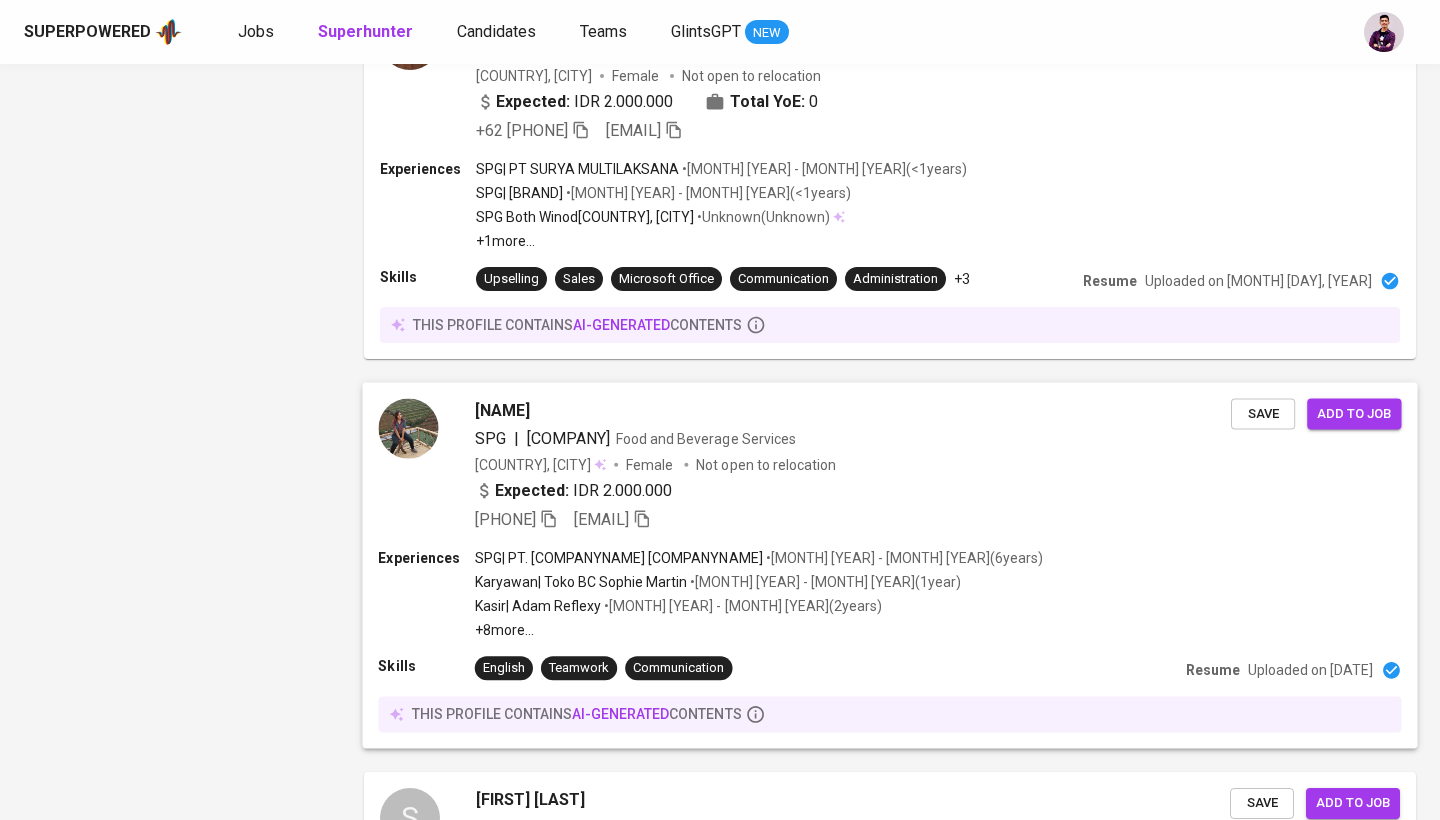 click on "Eviany Qomariyah SPG | PT. Cahaya Tirta Rasa Food and Beverage Services [COUNTRY], [CITY] Female   Not open to relocation Expected:   IDR 2.000.000 [PHONE]   [EMAIL]" at bounding box center (804, 465) 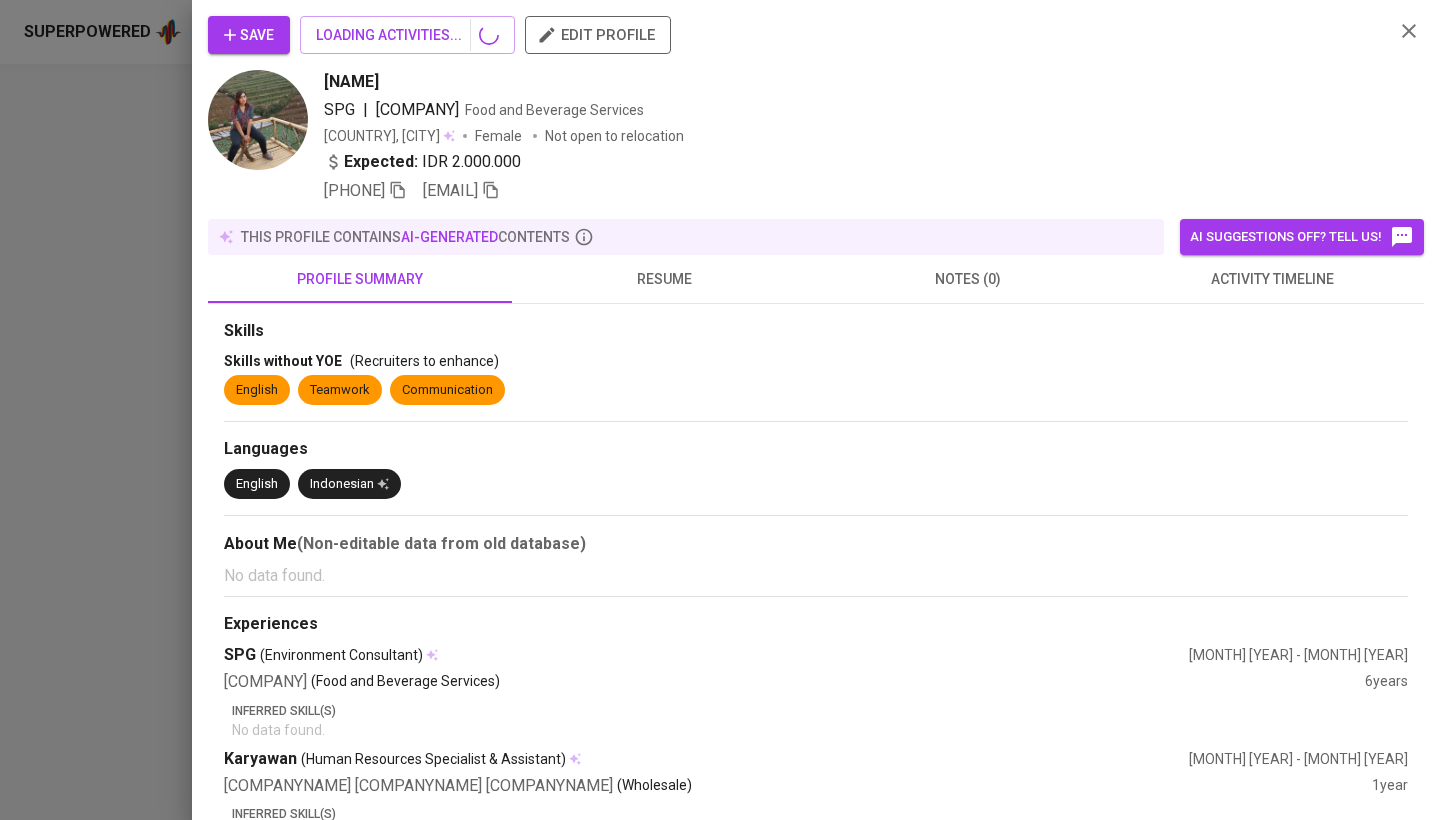 click at bounding box center (720, 410) 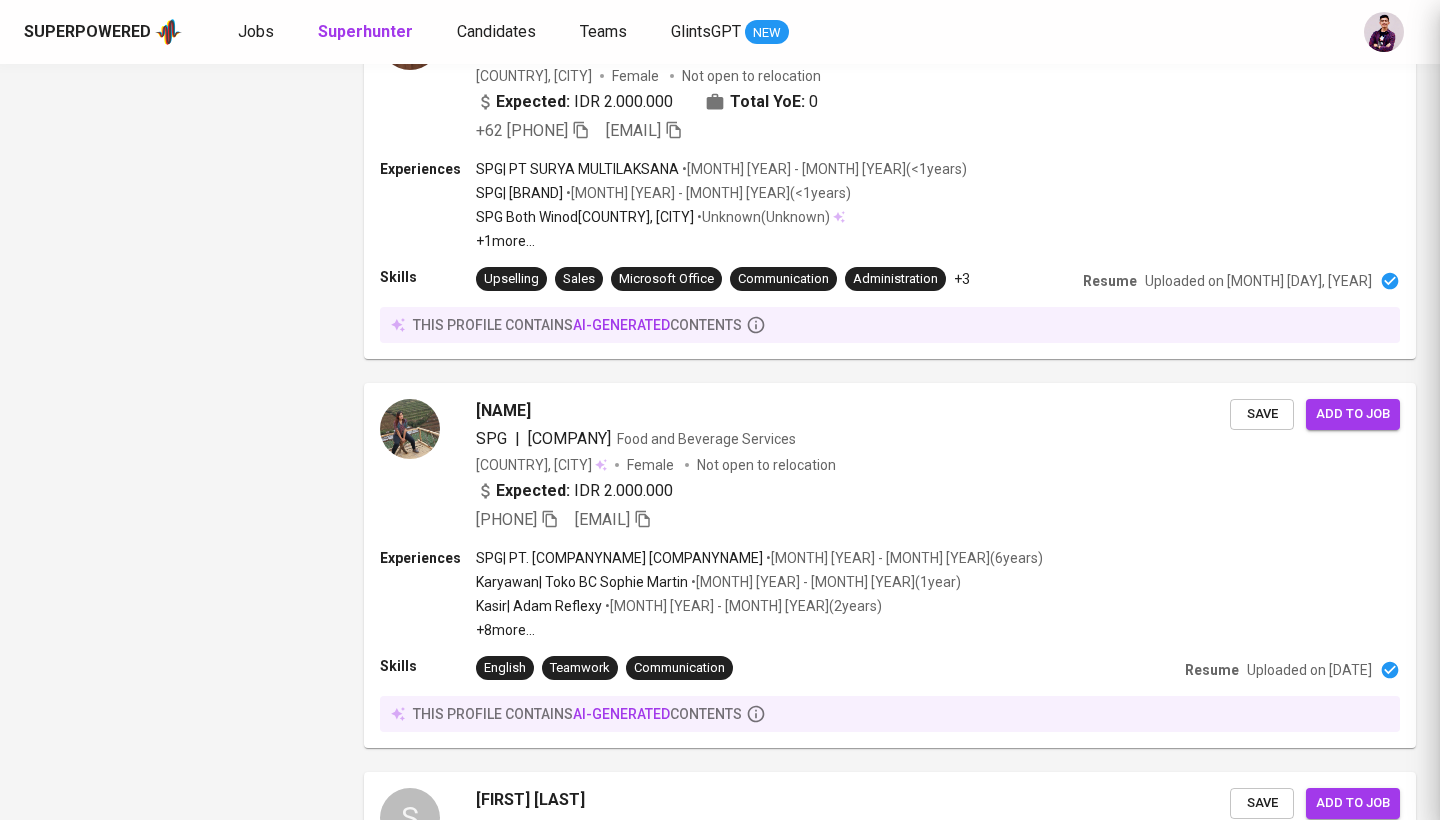 click at bounding box center (720, 410) 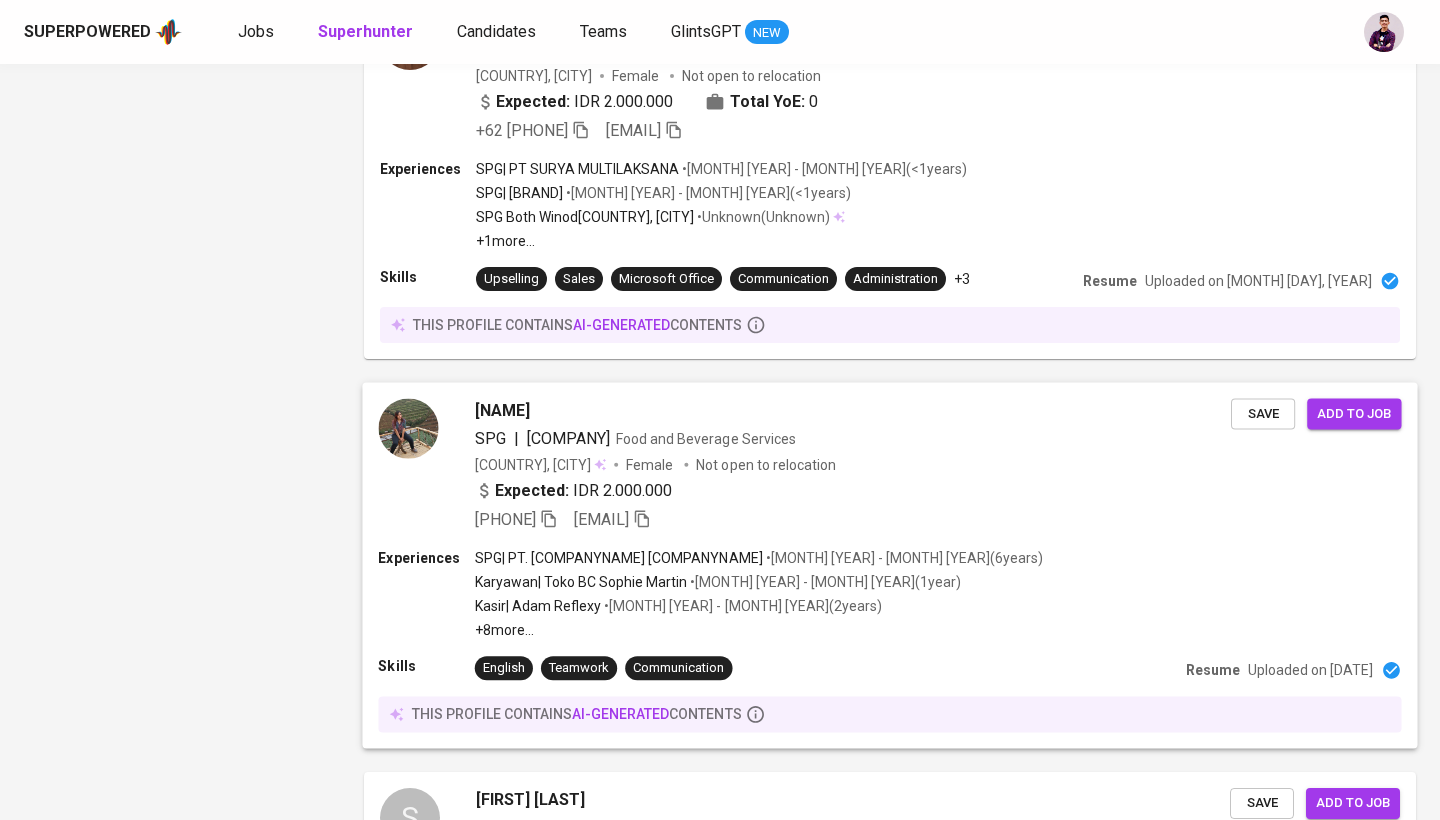 click on "Eviany Qomariyah SPG | PT. Cahaya Tirta Rasa Food and Beverage Services [COUNTRY], [CITY] Female   Not open to relocation Expected:   IDR 2.000.000 [PHONE]   [EMAIL]" at bounding box center (804, 465) 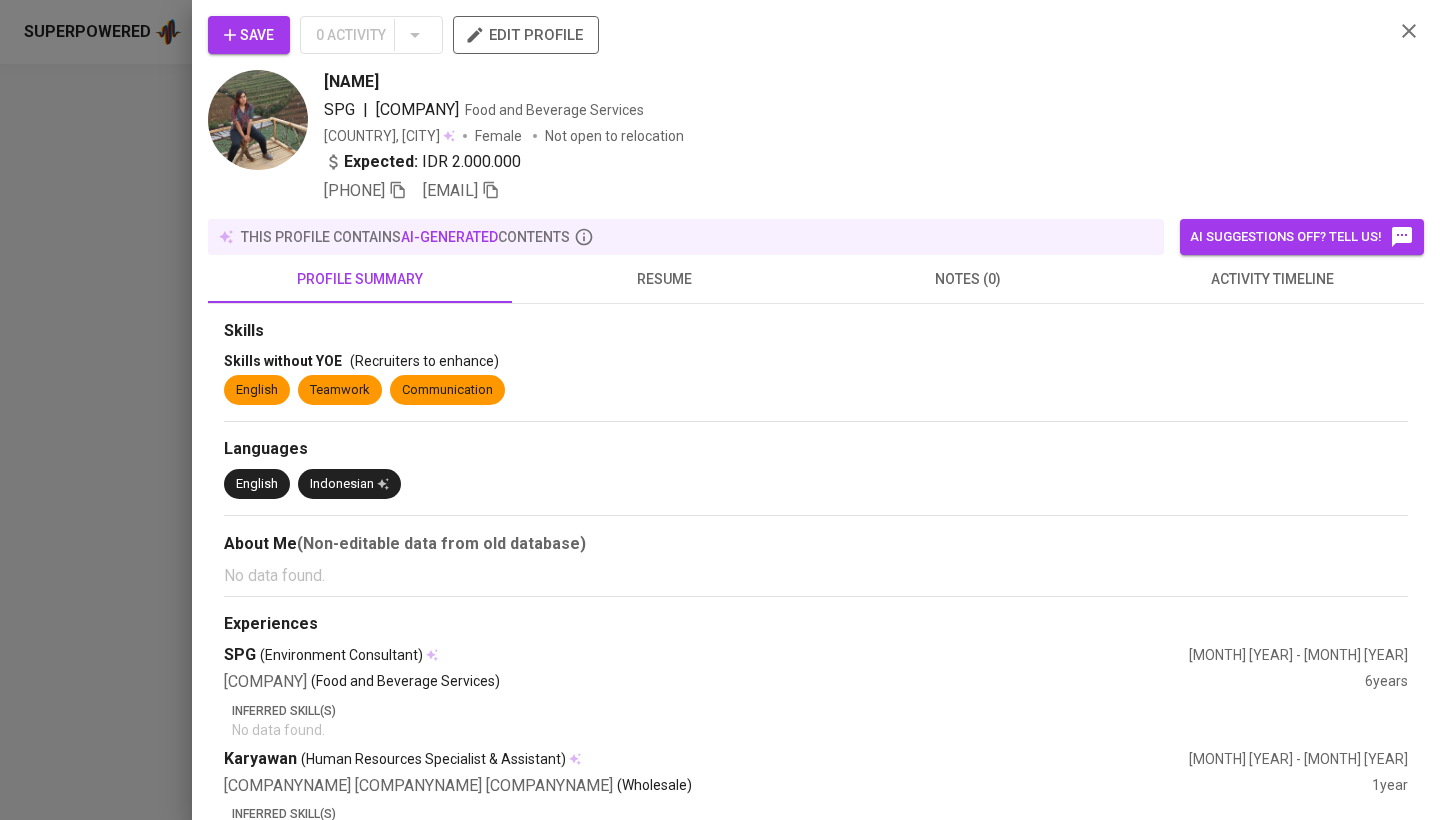 click on "resume" at bounding box center [664, 279] 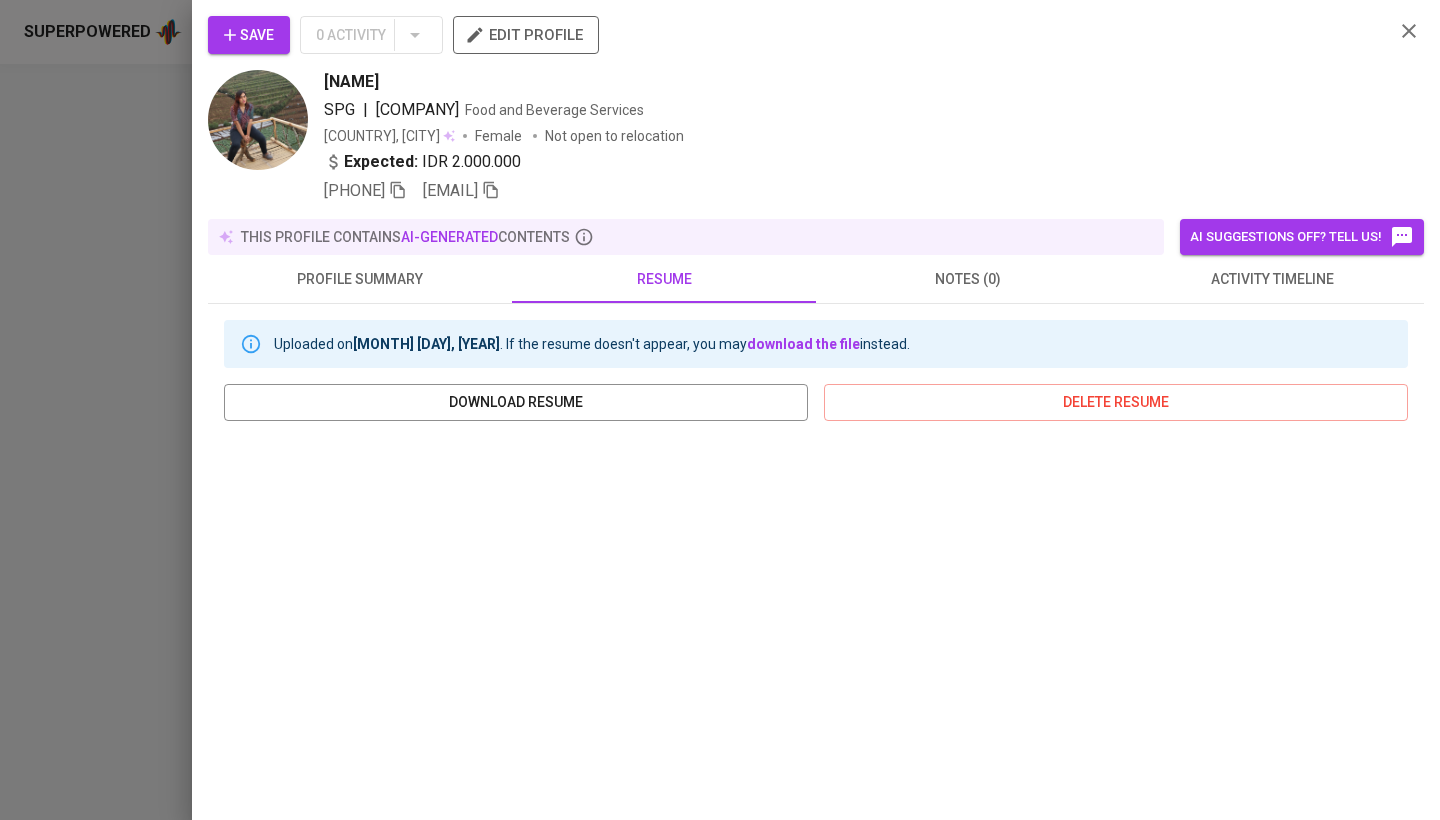 click on "Save 0 Activity   edit profile Eviany Qomariyah SPG | PT. Cahaya Tirta Rasa Food and Beverage Services Indonesia, Surabaya Female   Not open to relocation Expected:   IDR 2.000.000 +62 813-5895-2807   evi.dwisatria@gmail.com" at bounding box center [816, 109] 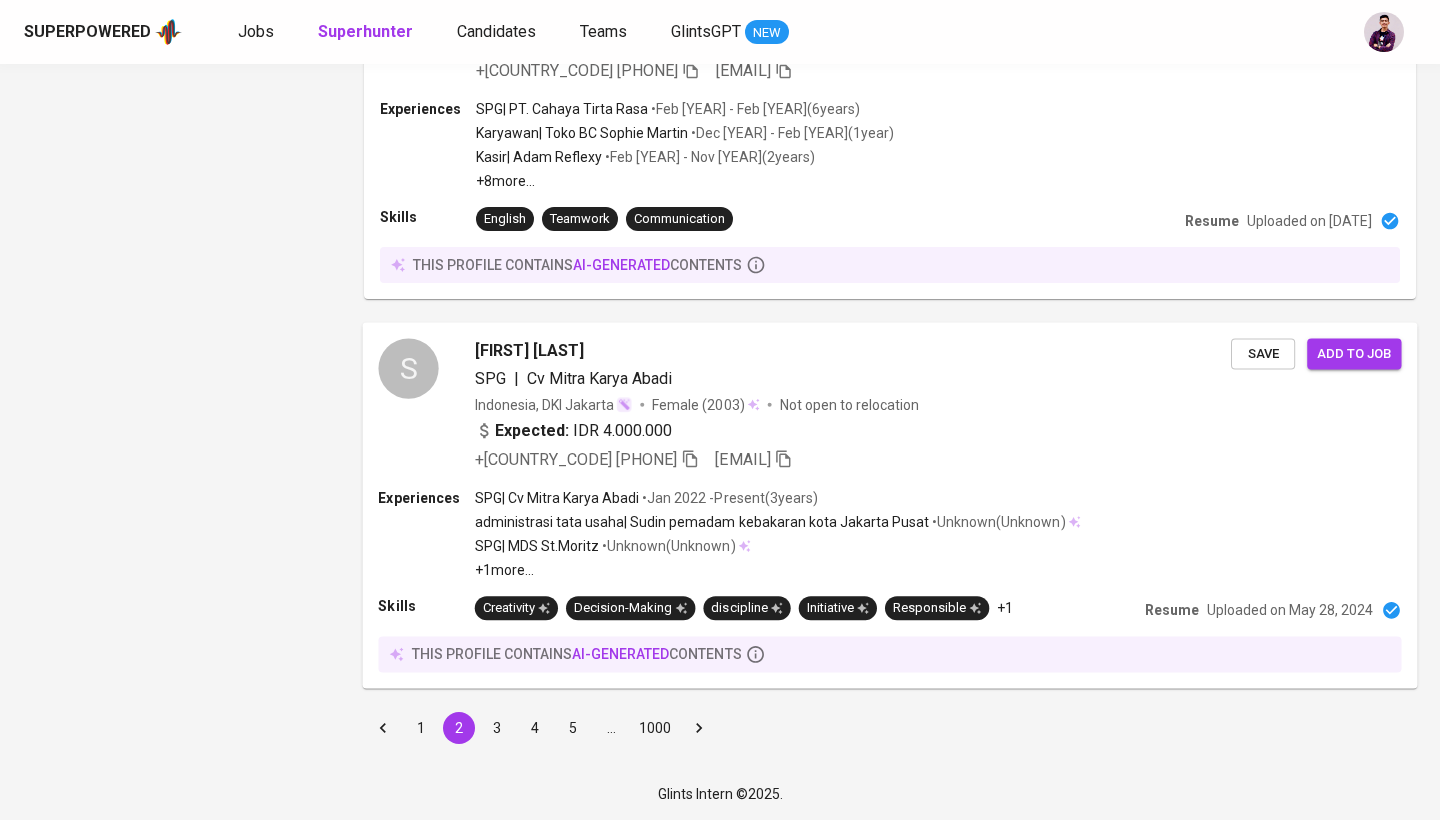 scroll, scrollTop: 3386, scrollLeft: 0, axis: vertical 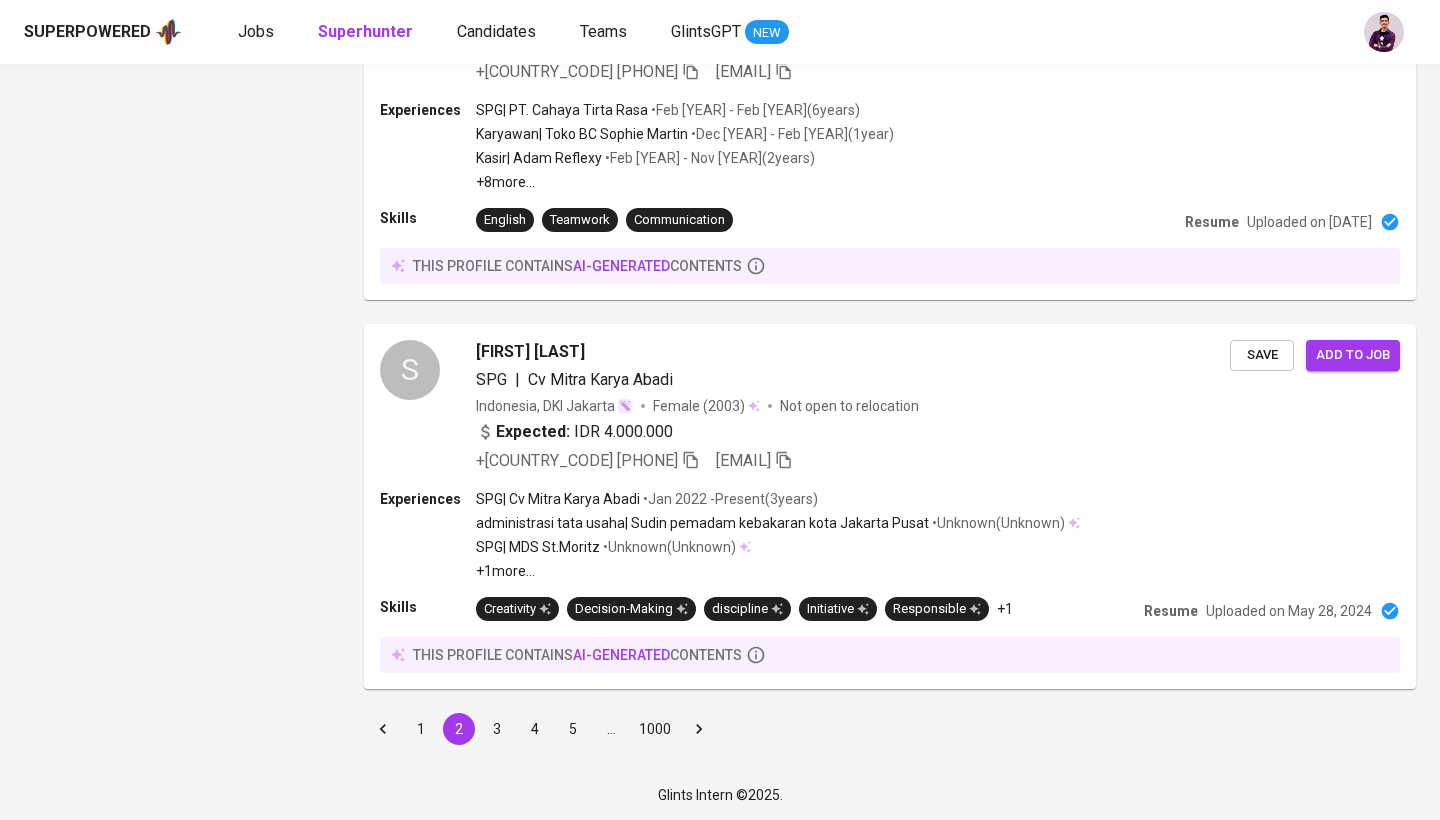 click on "3" at bounding box center (497, 729) 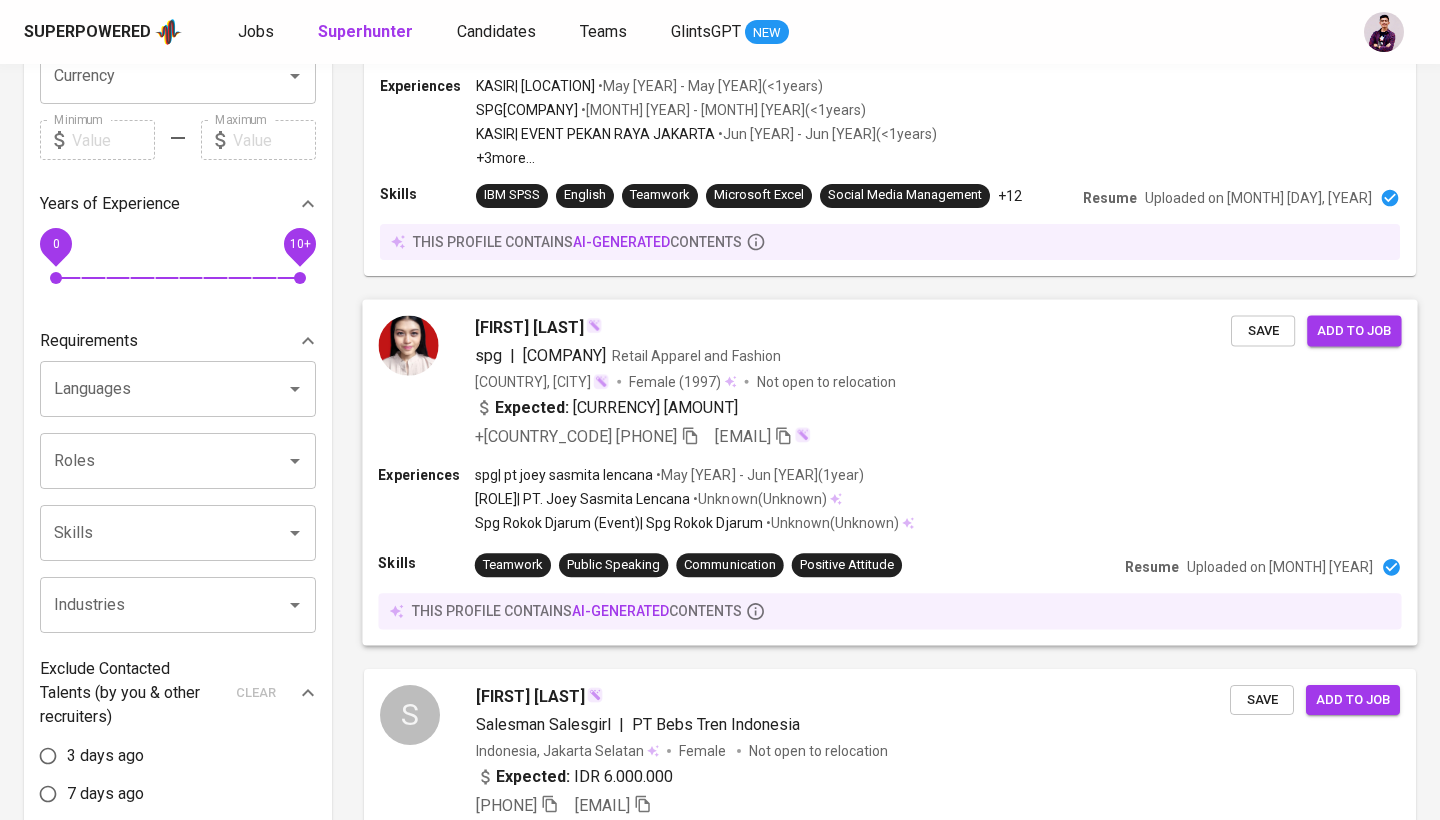 scroll, scrollTop: 415, scrollLeft: 0, axis: vertical 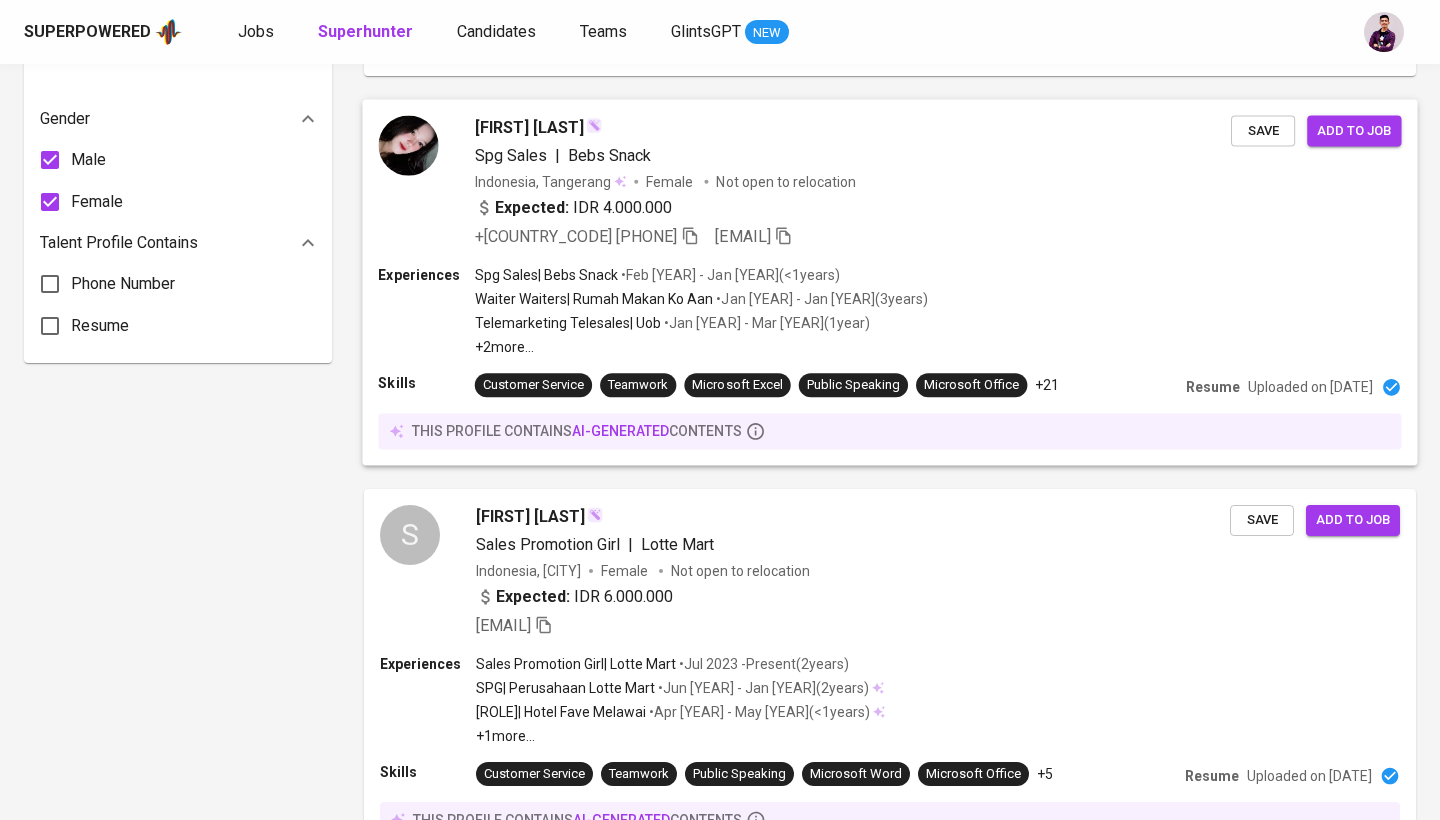 click at bounding box center [408, 145] 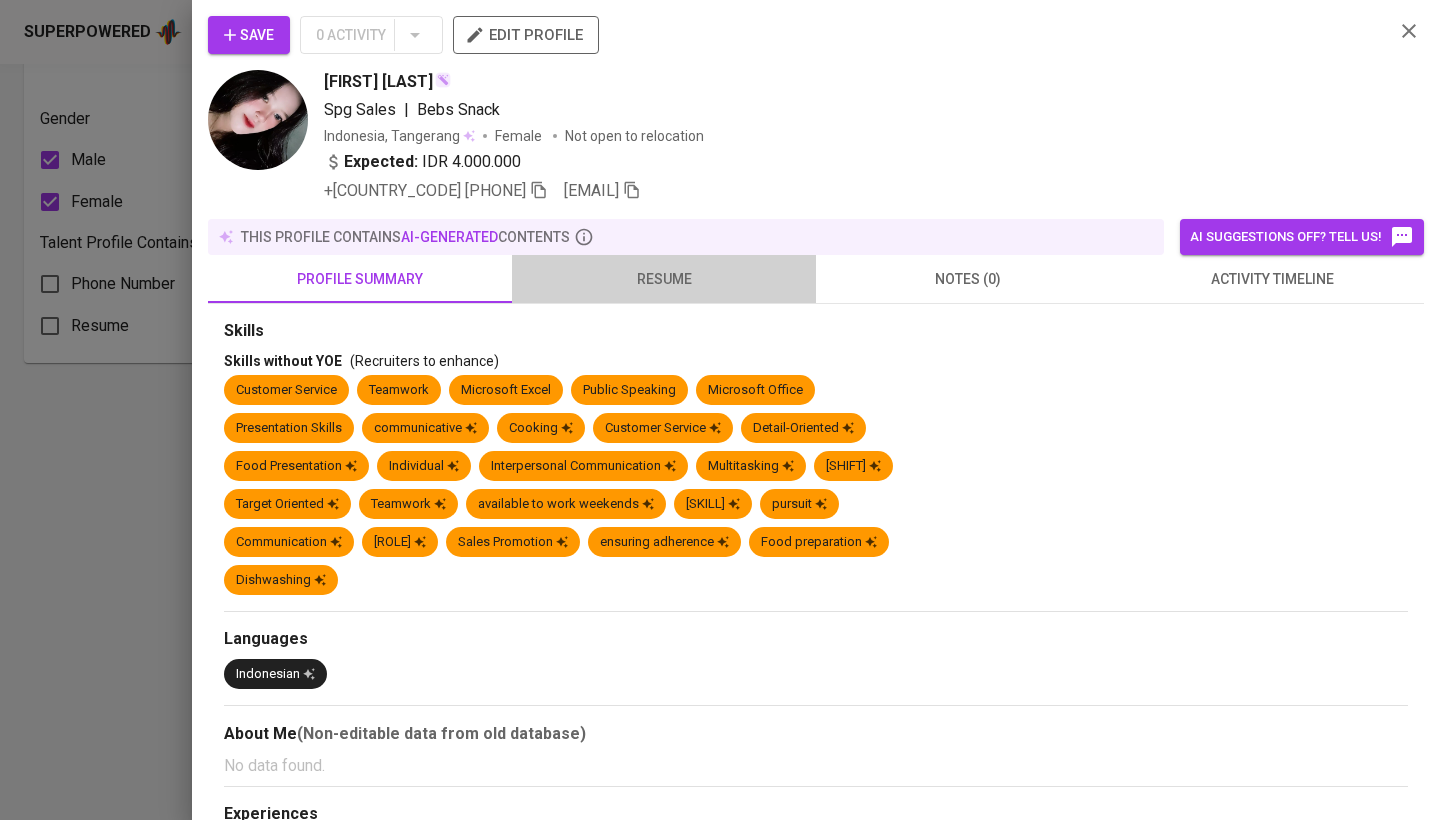 click on "resume" at bounding box center [664, 279] 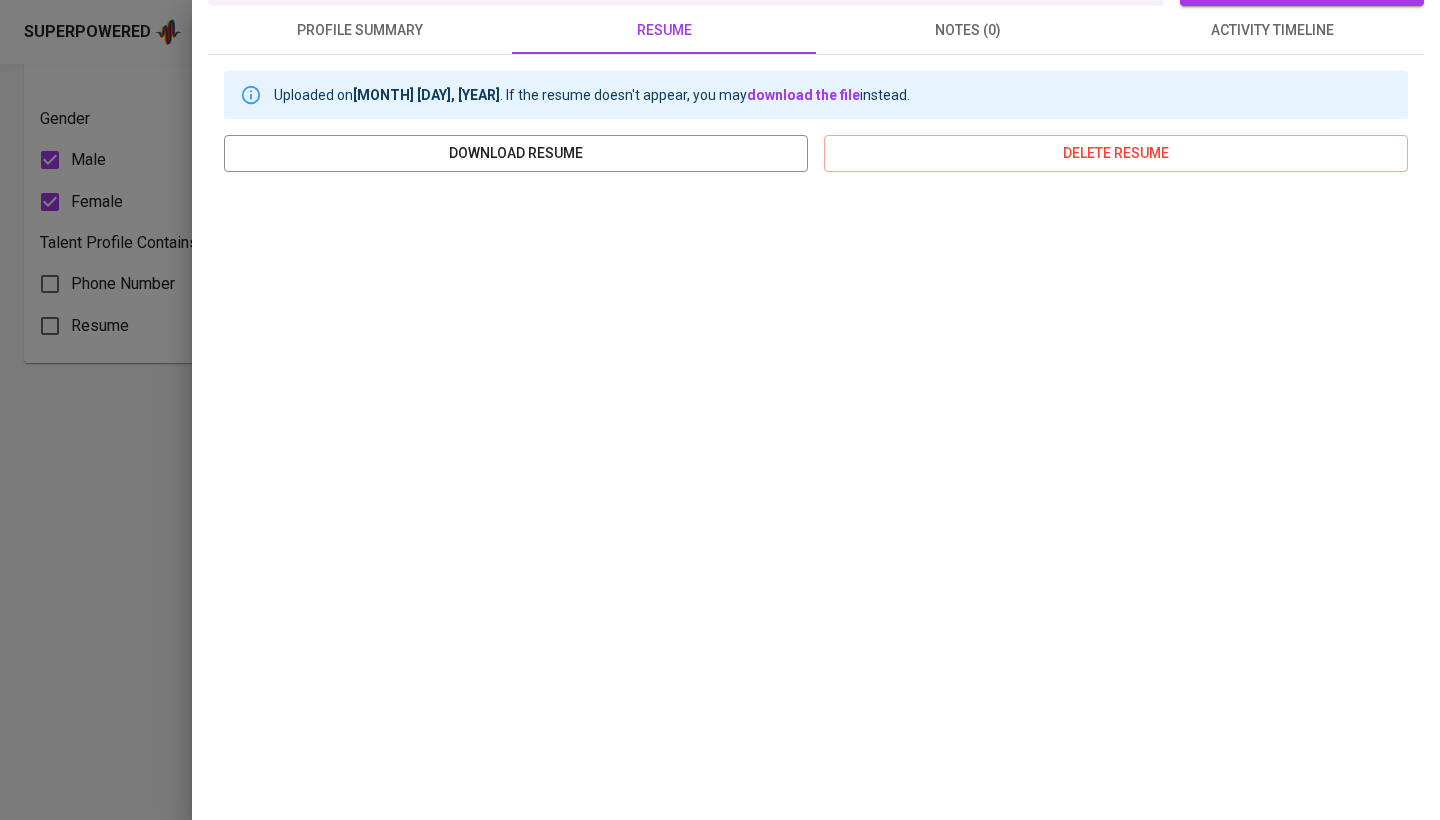 scroll, scrollTop: 248, scrollLeft: 0, axis: vertical 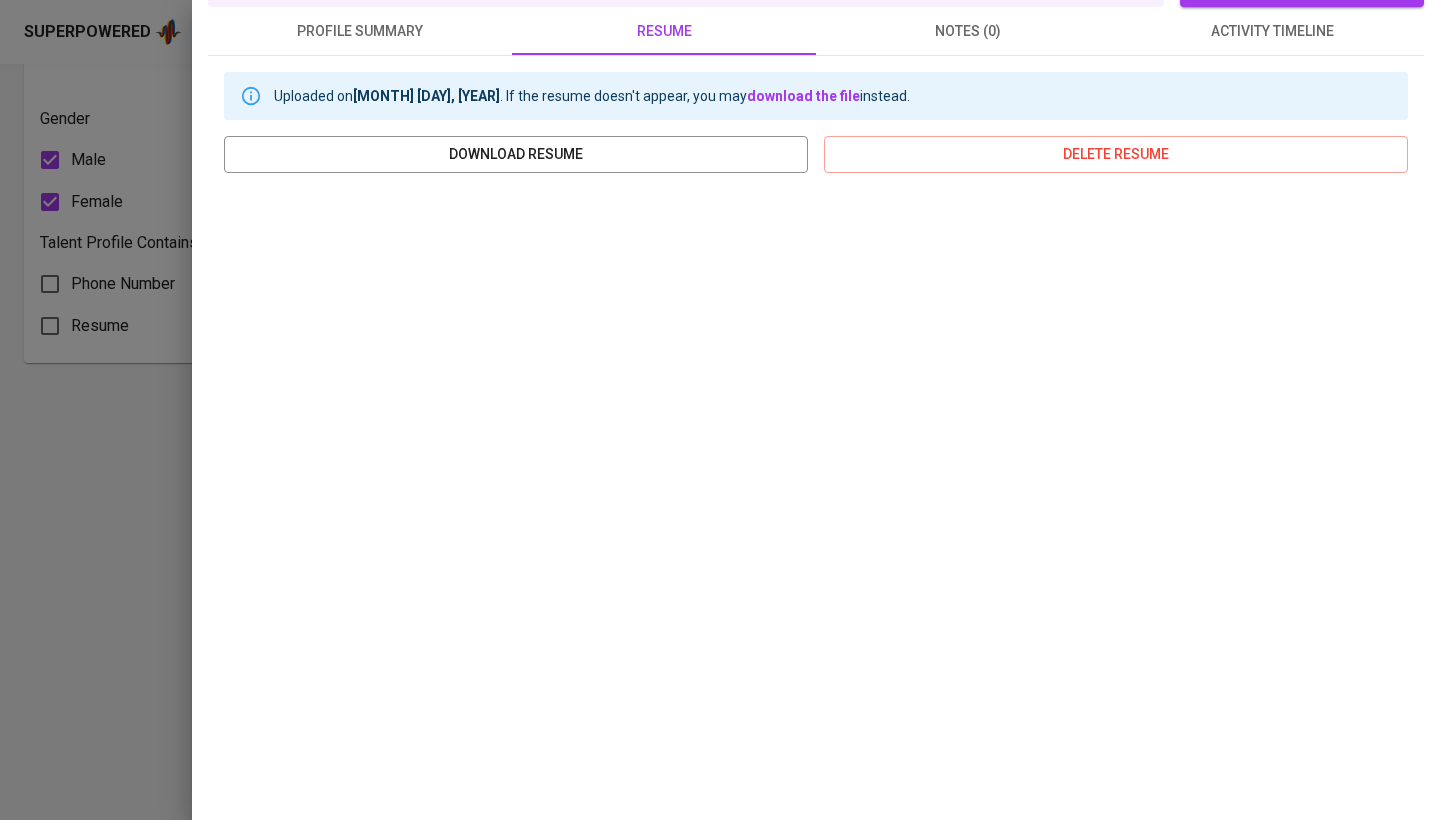 type 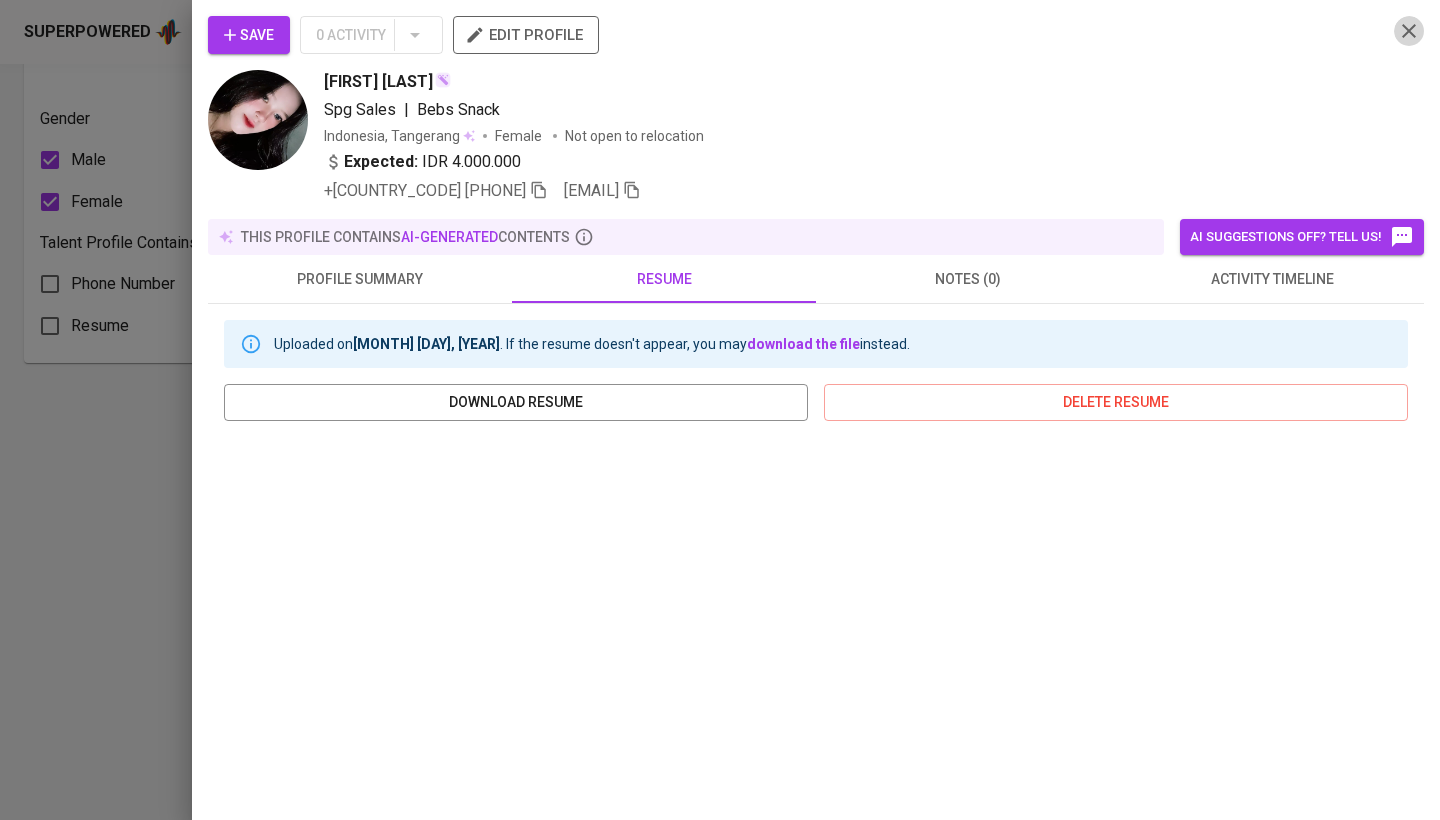 click at bounding box center [1409, 31] 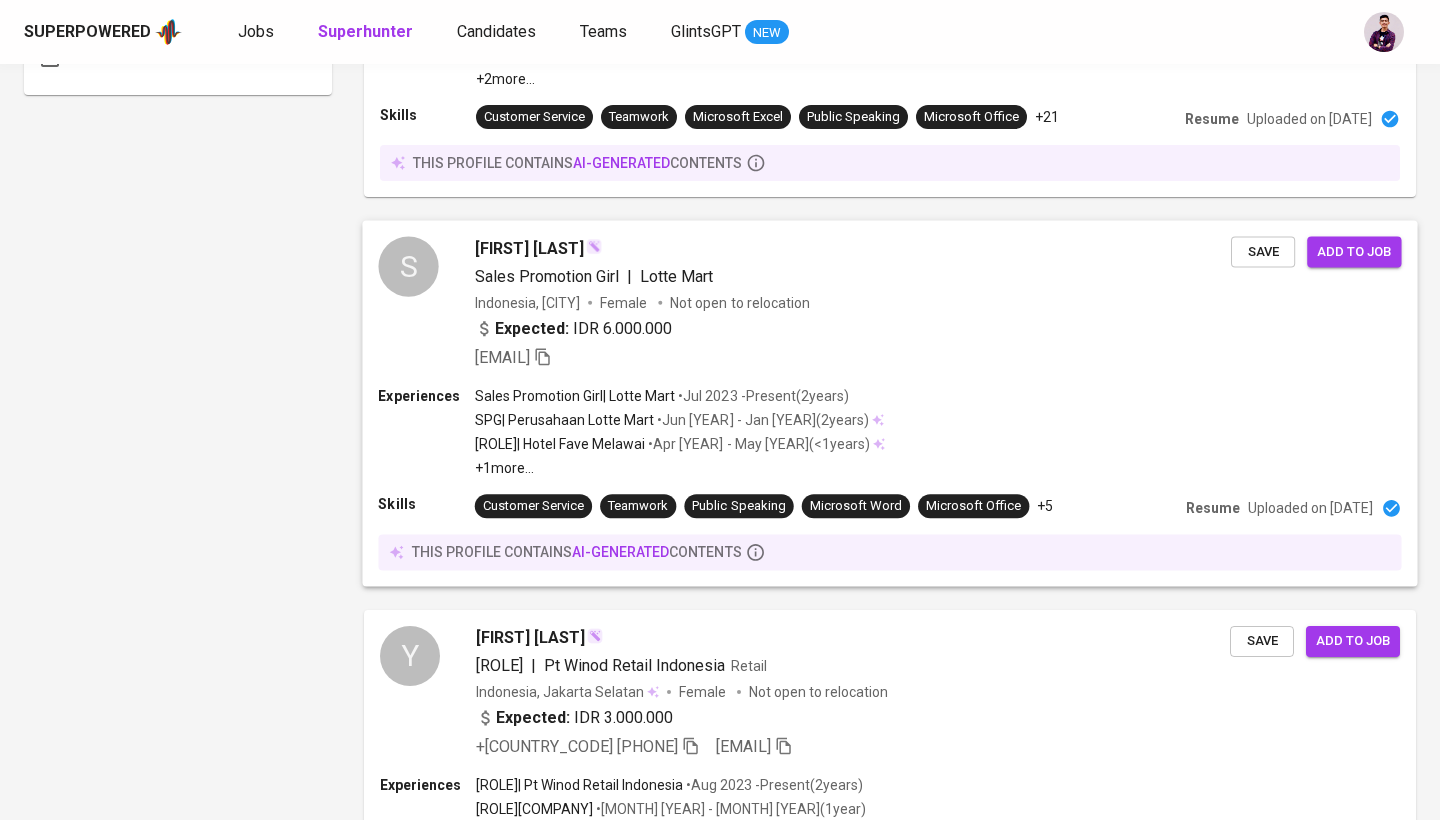 scroll, scrollTop: 1649, scrollLeft: 0, axis: vertical 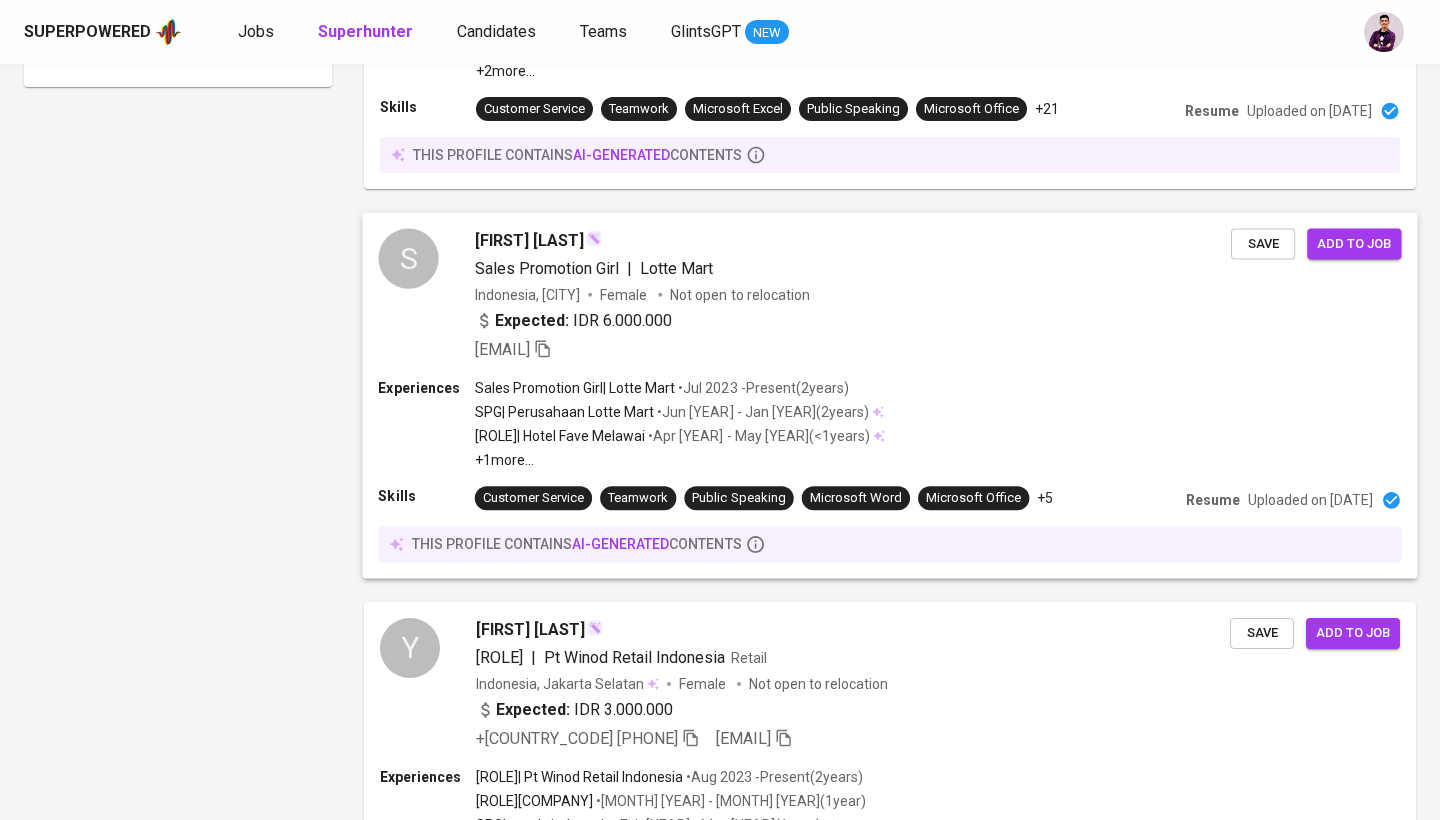 click on "S syifa Khoirunnisa Sales Promotion Girl | Lotte Mart Indonesia, Depok Female   Not open to relocation Expected:   IDR 6.000.000 syifakhoirunnisa377@gmail.com   Save Add to job" at bounding box center (889, 295) 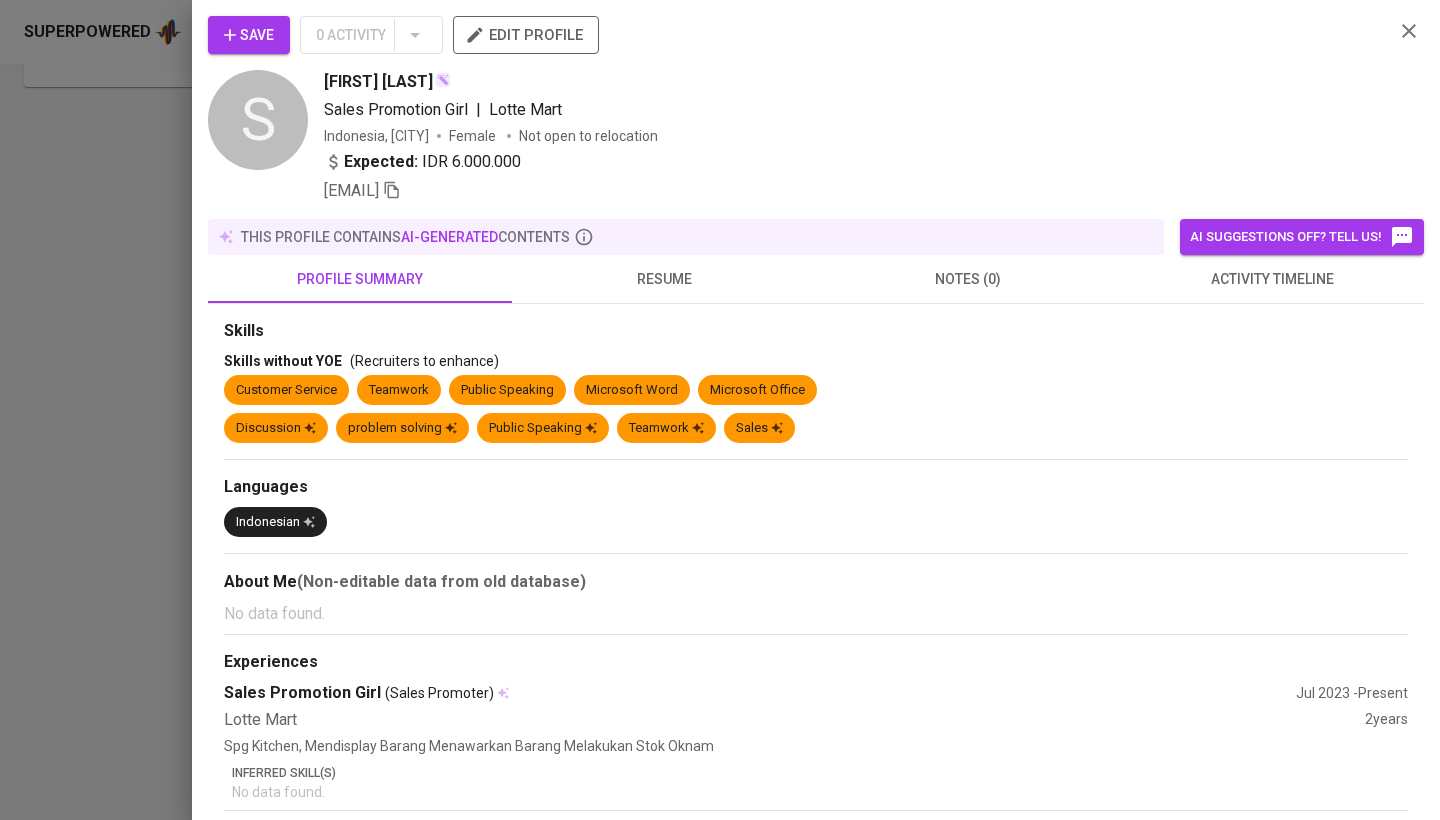 drag, startPoint x: 377, startPoint y: 257, endPoint x: 406, endPoint y: 250, distance: 29.832869 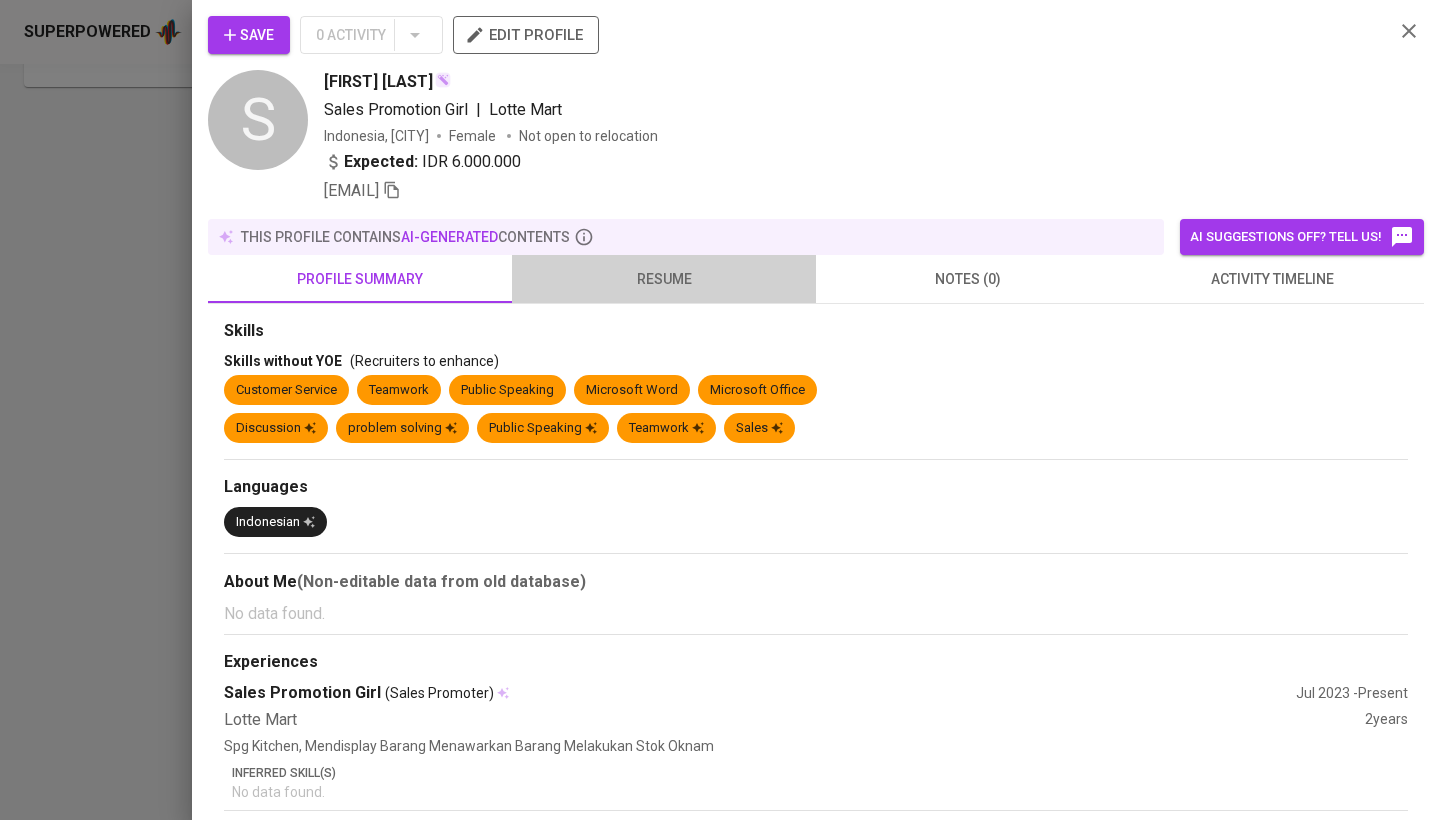 click on "resume" at bounding box center (664, 279) 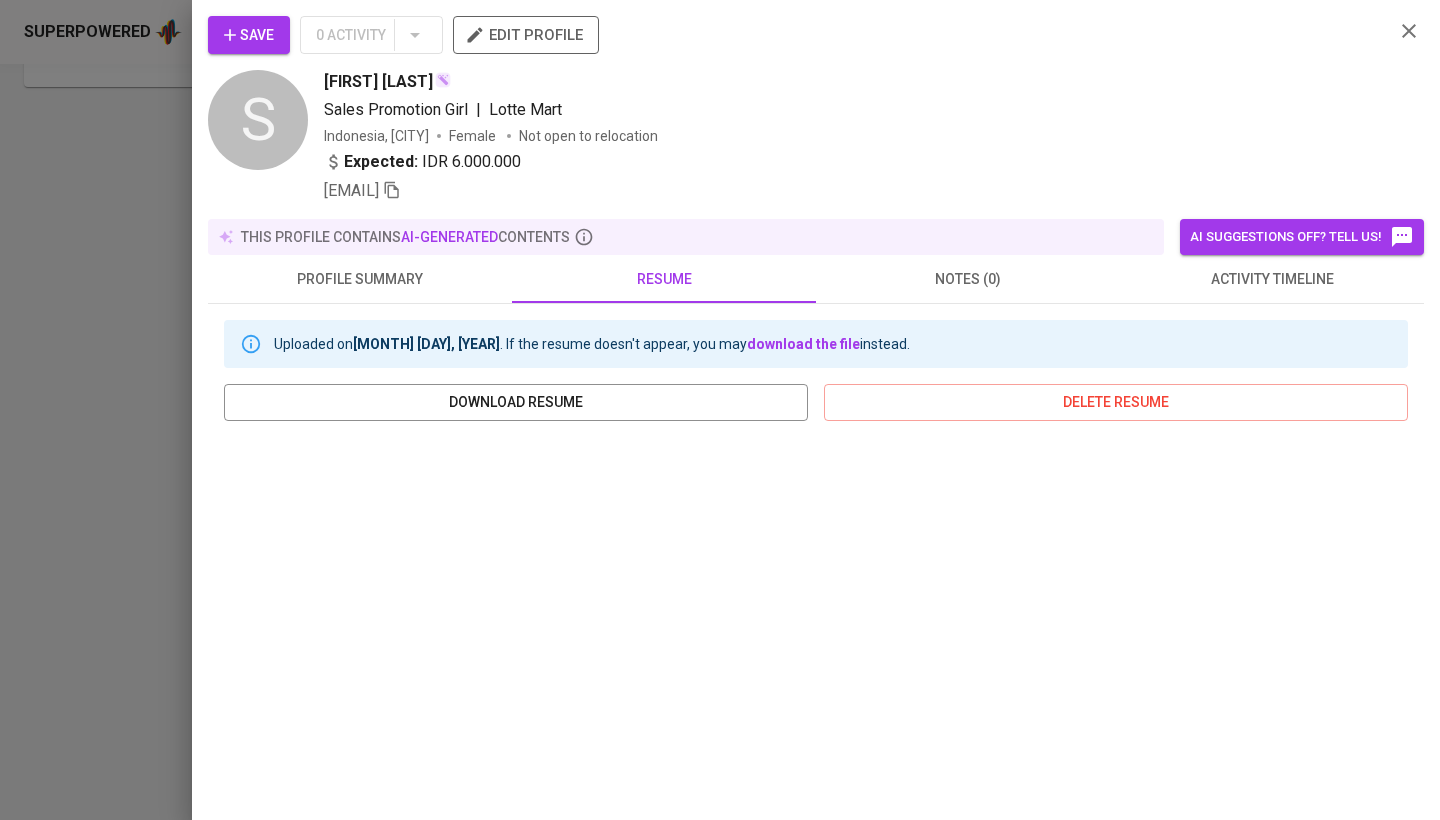 scroll, scrollTop: 0, scrollLeft: 0, axis: both 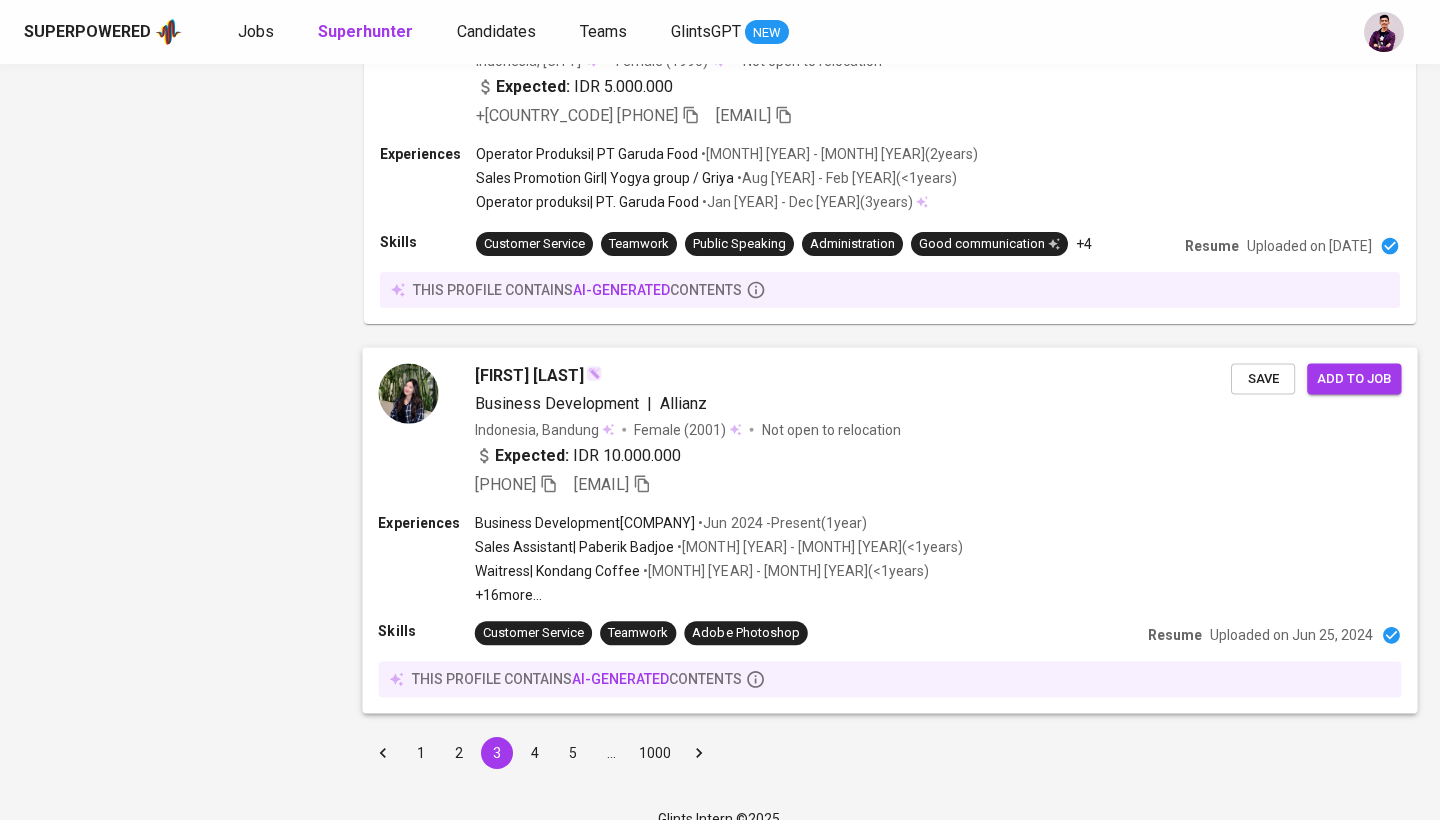 click at bounding box center (408, 394) 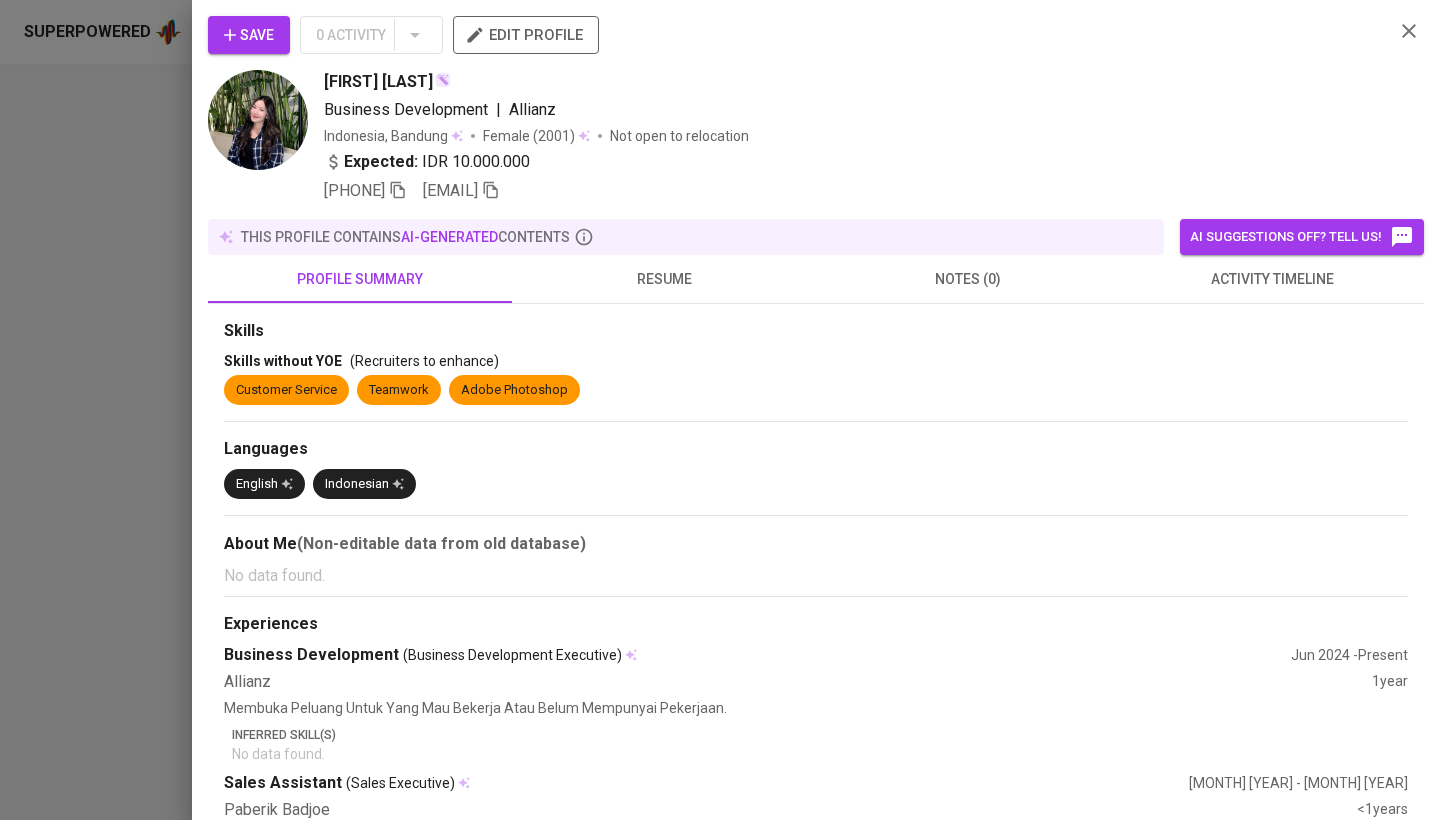click at bounding box center [258, 120] 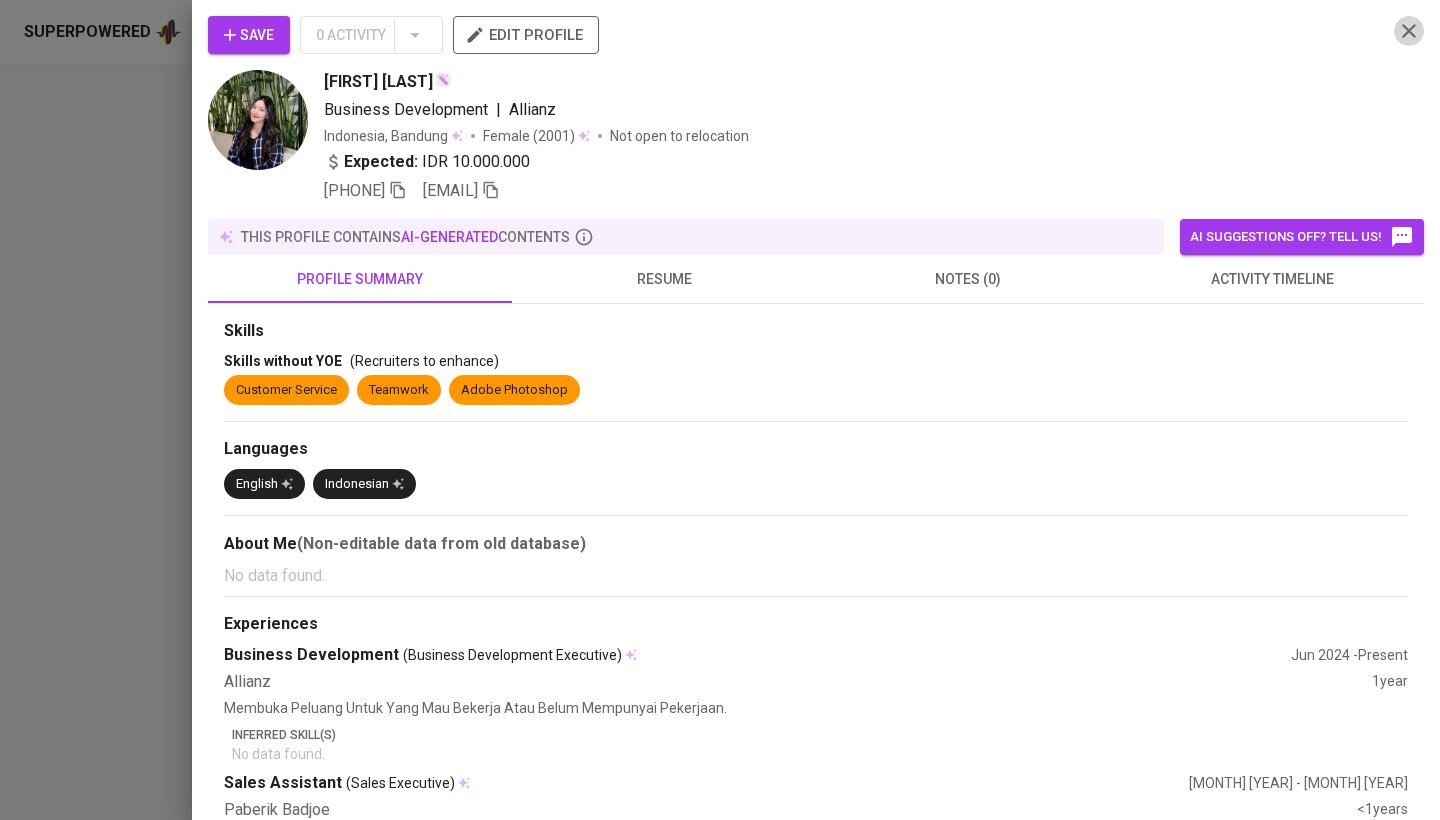 click 